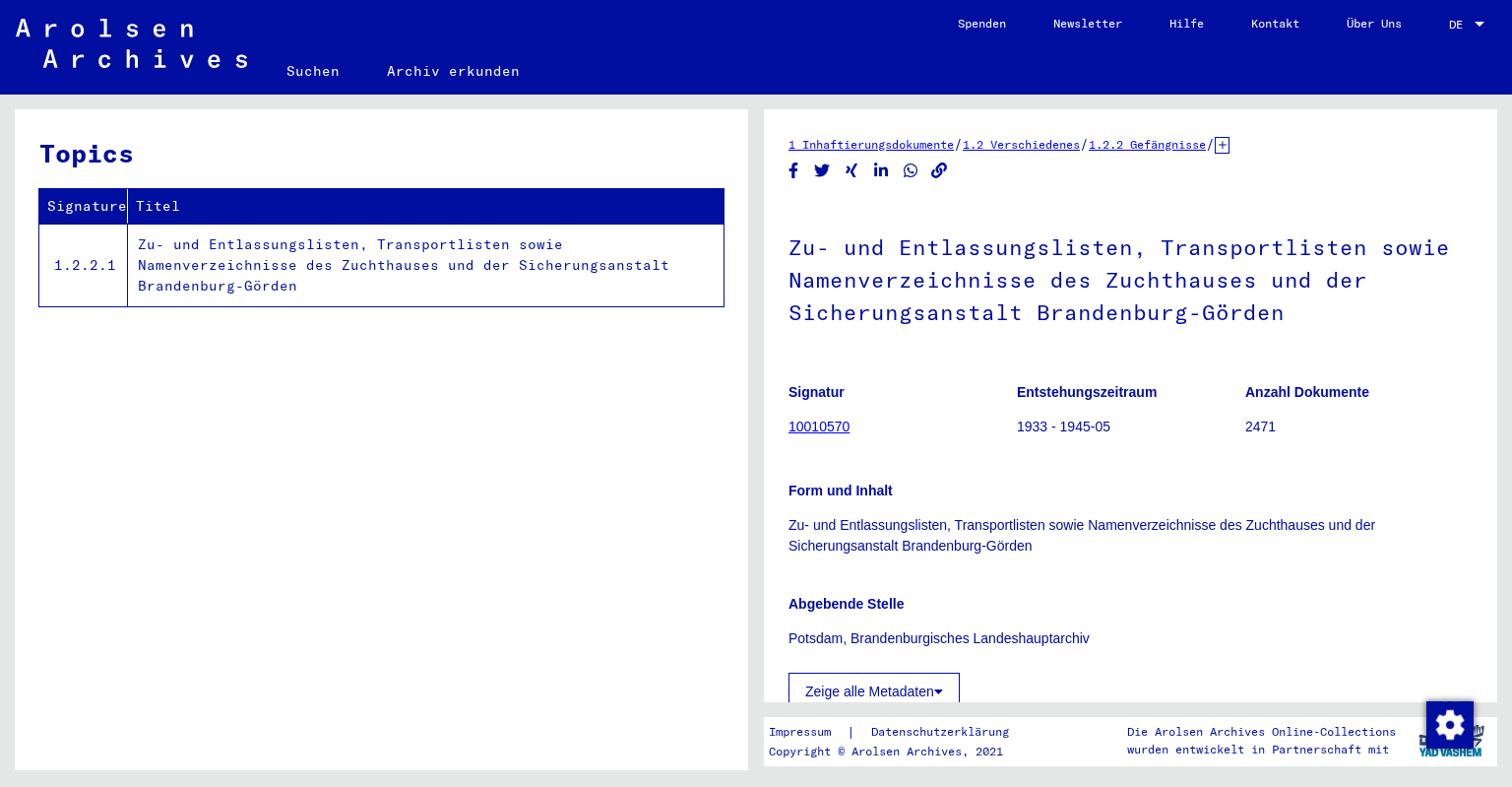scroll, scrollTop: 0, scrollLeft: 0, axis: both 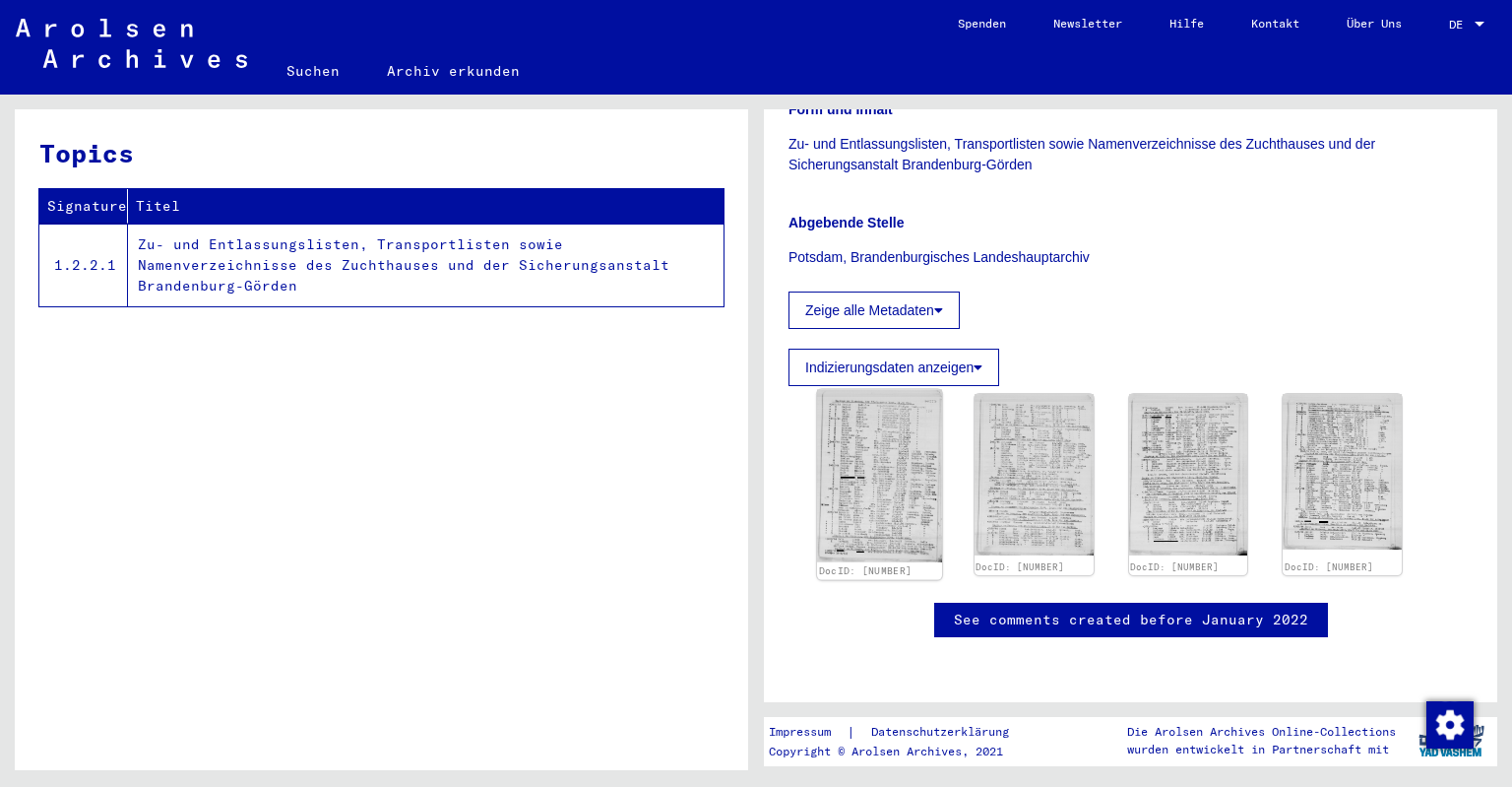 click 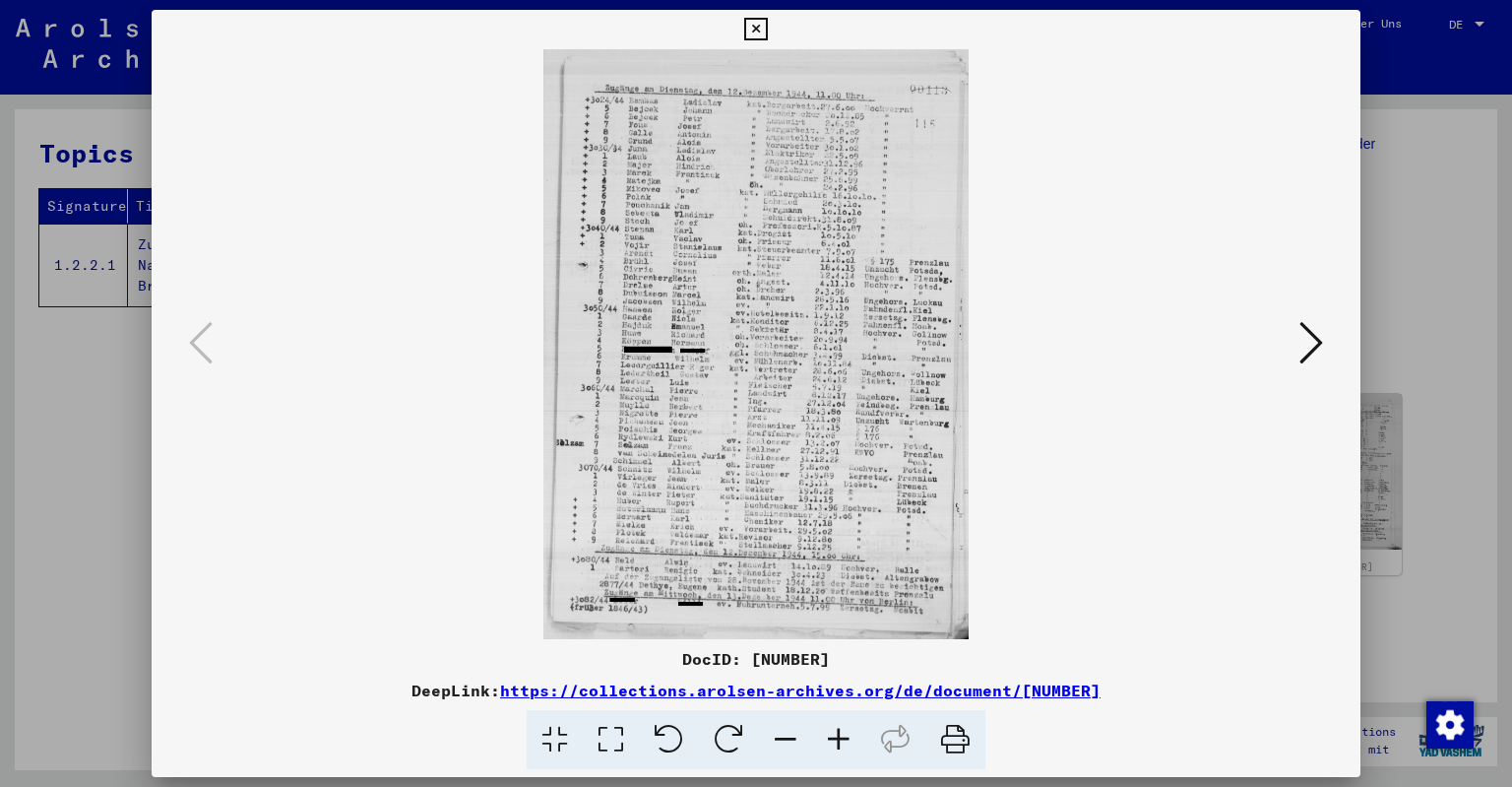 click at bounding box center [839, 740] 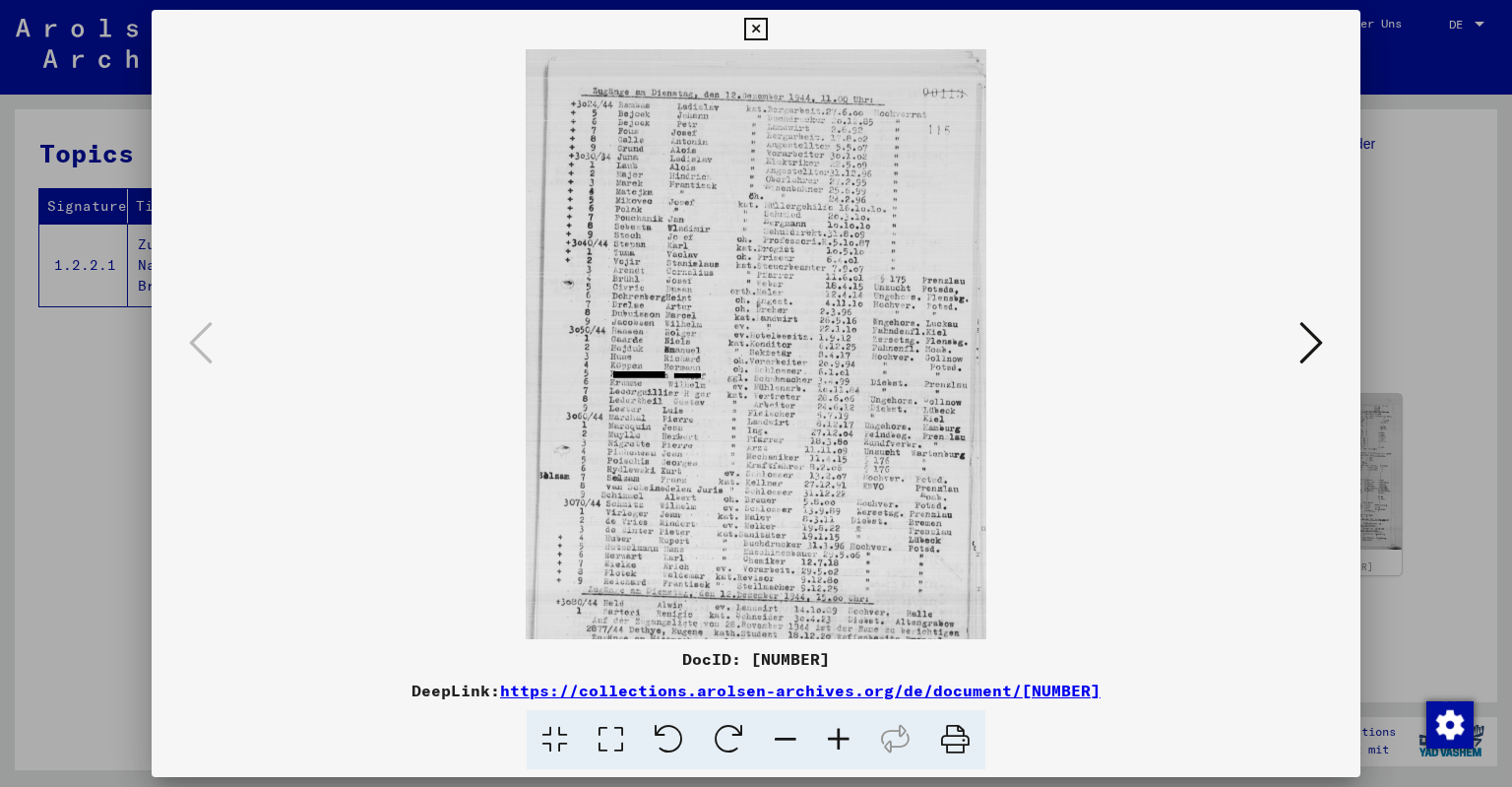 click at bounding box center (839, 740) 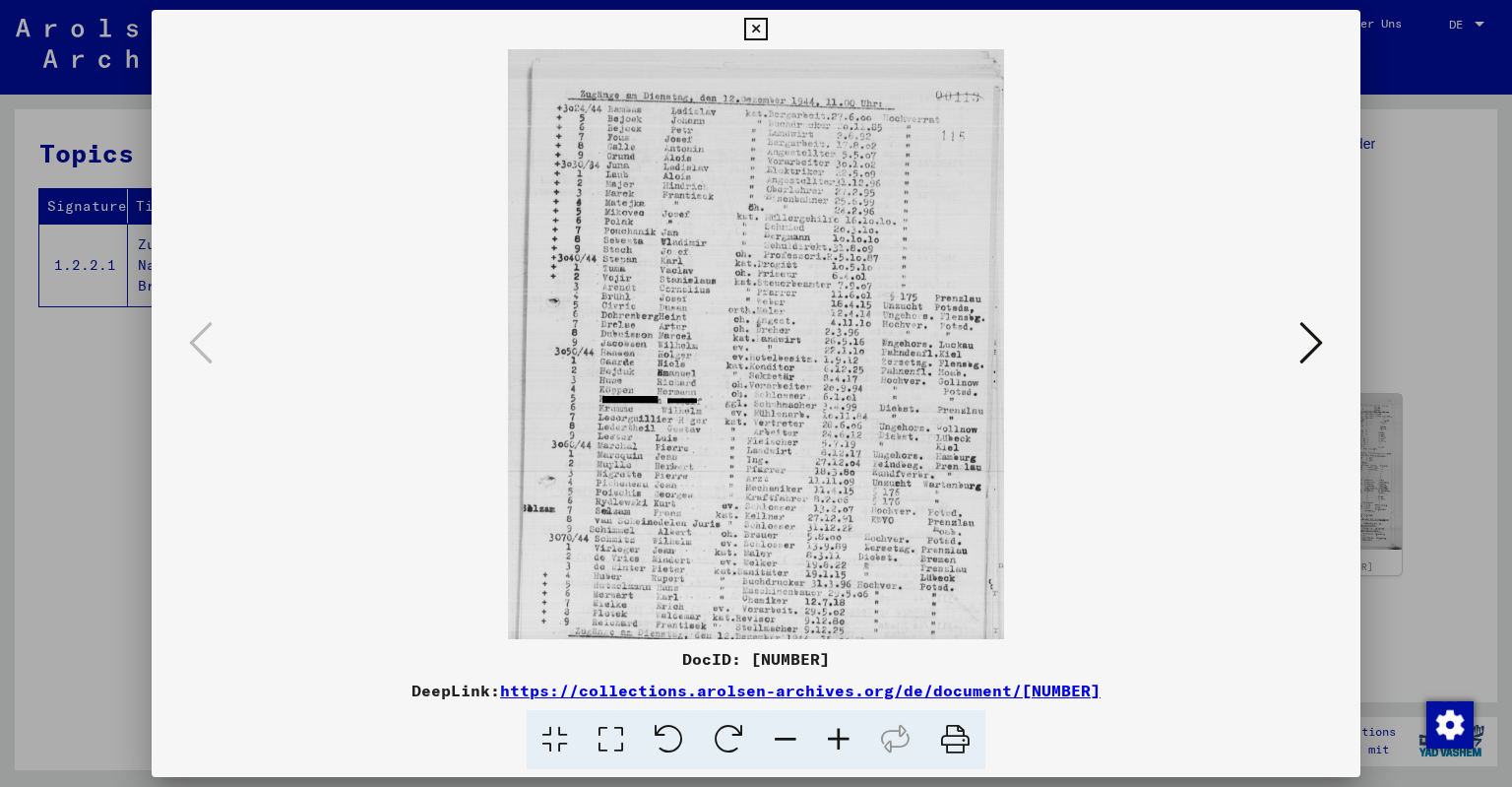 click at bounding box center (839, 740) 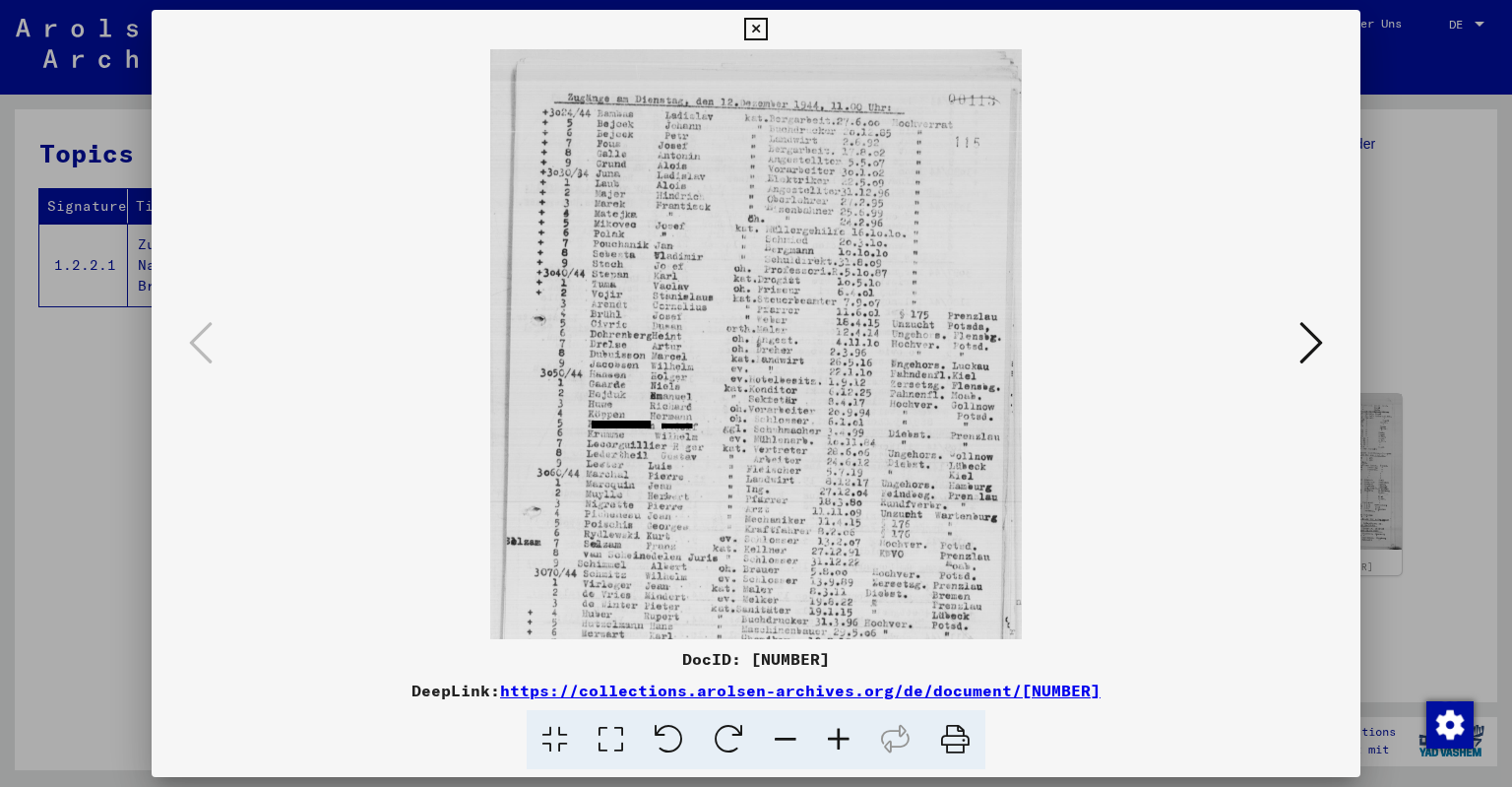 click at bounding box center [839, 740] 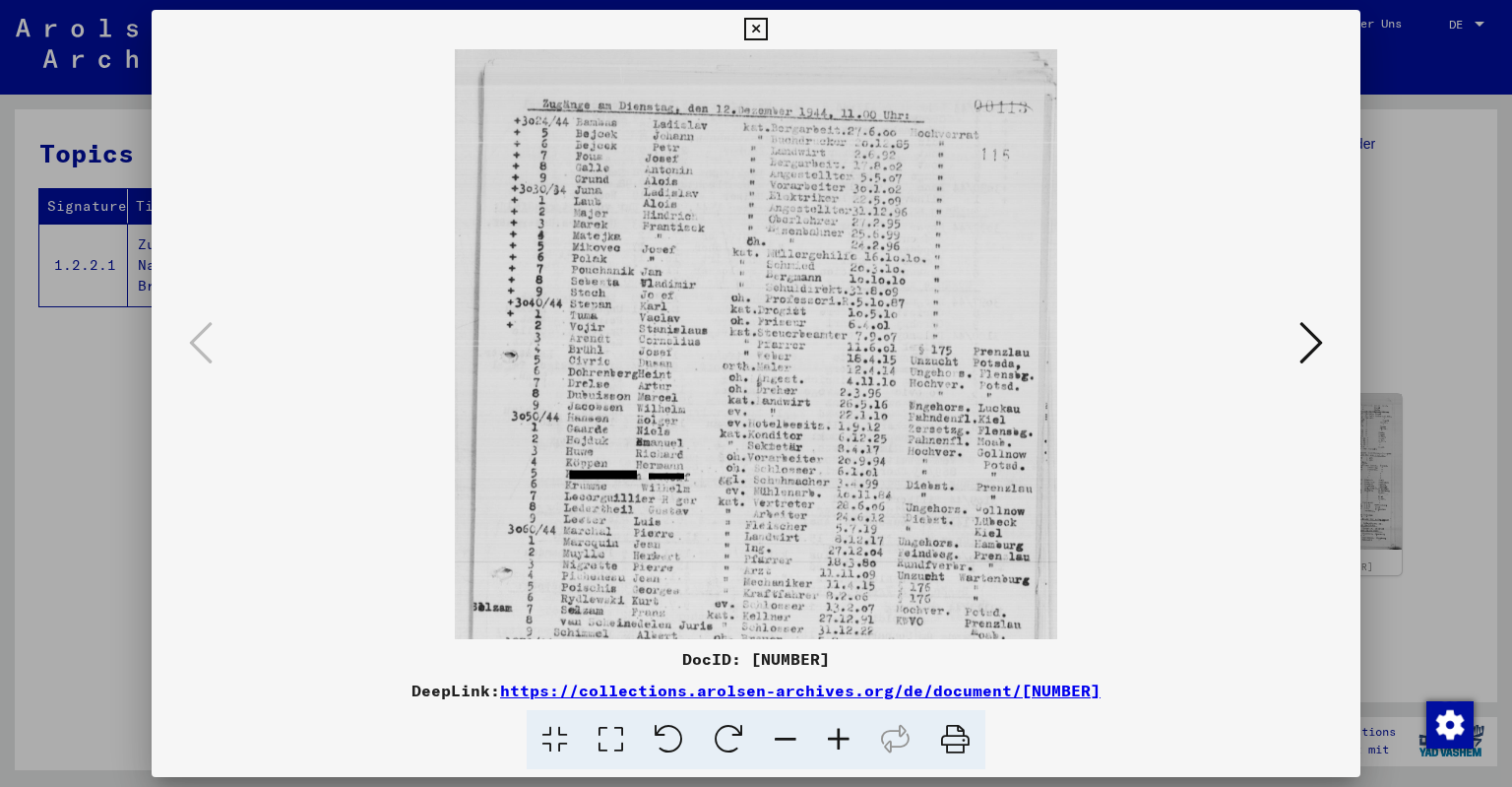 click at bounding box center [839, 740] 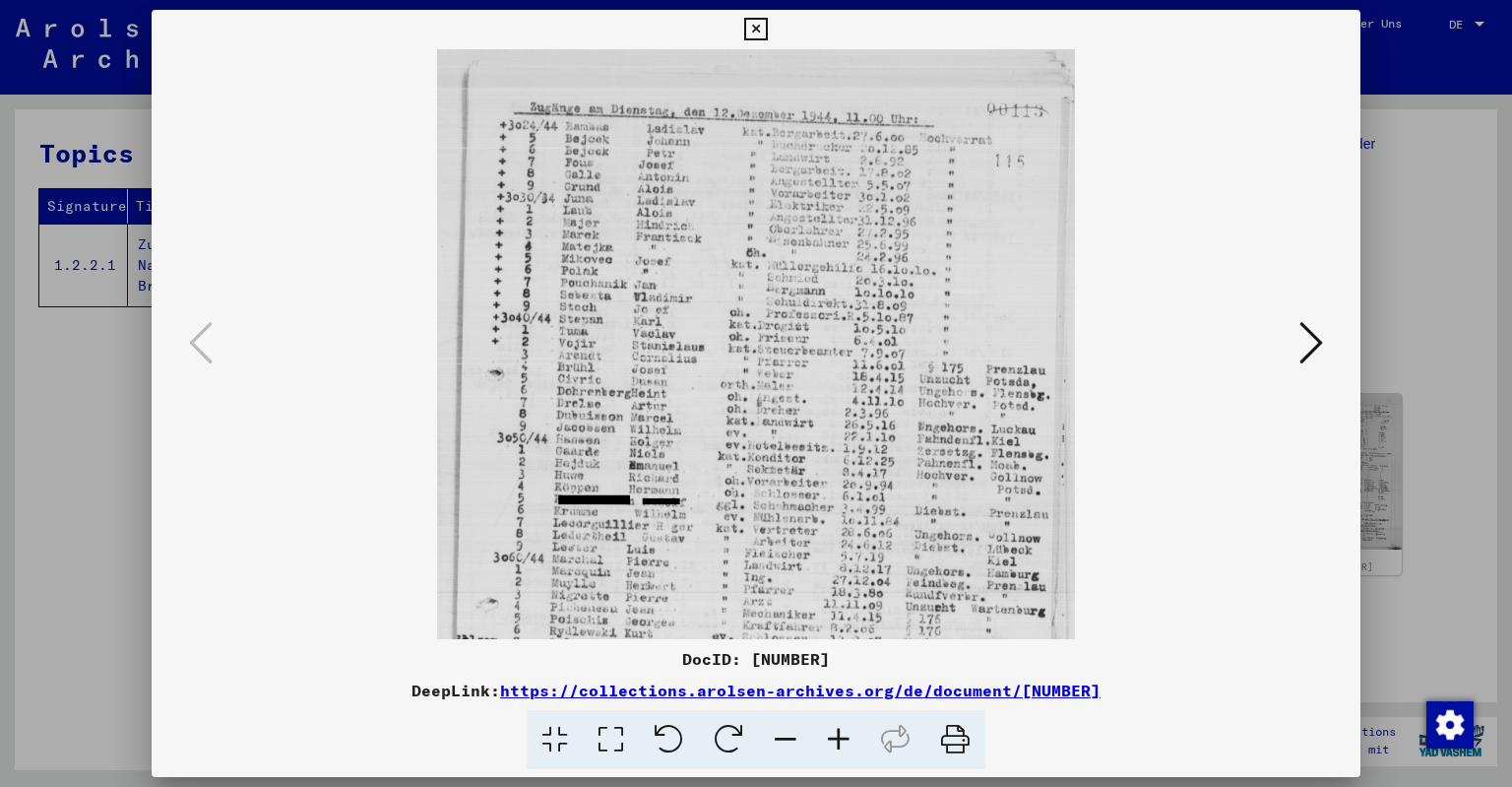 click at bounding box center [839, 740] 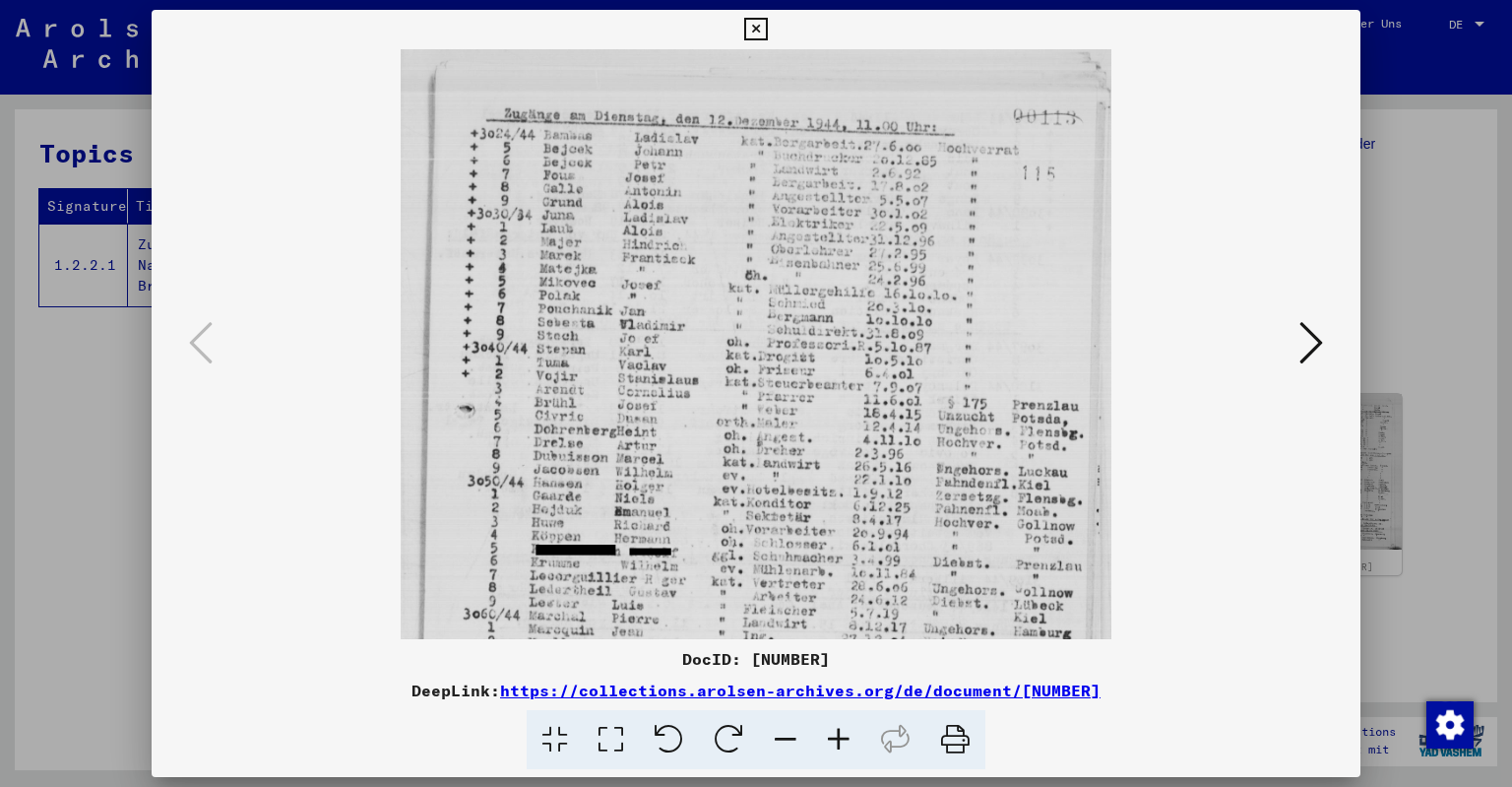 click at bounding box center [839, 740] 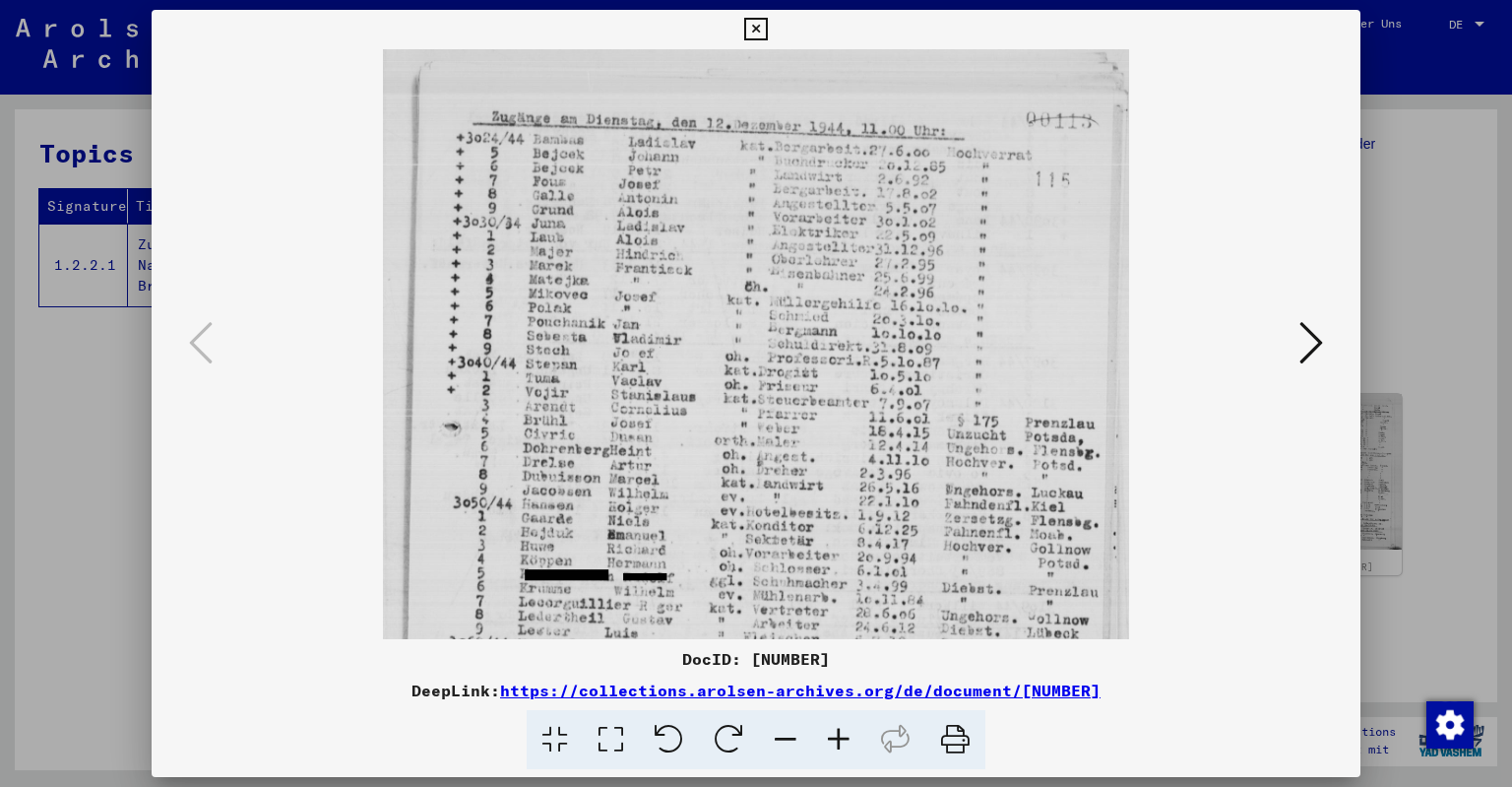 click at bounding box center (839, 740) 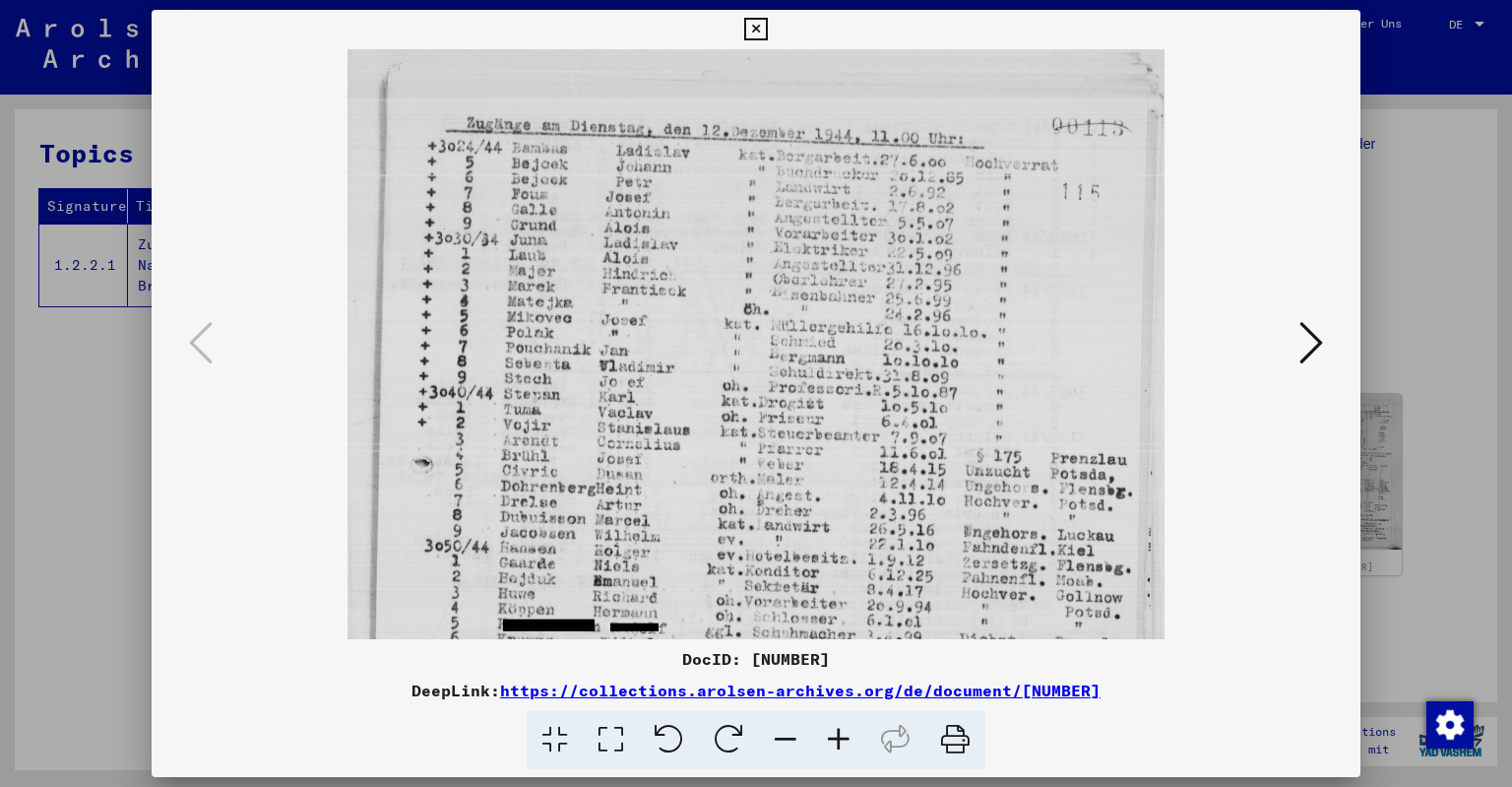 click at bounding box center [839, 740] 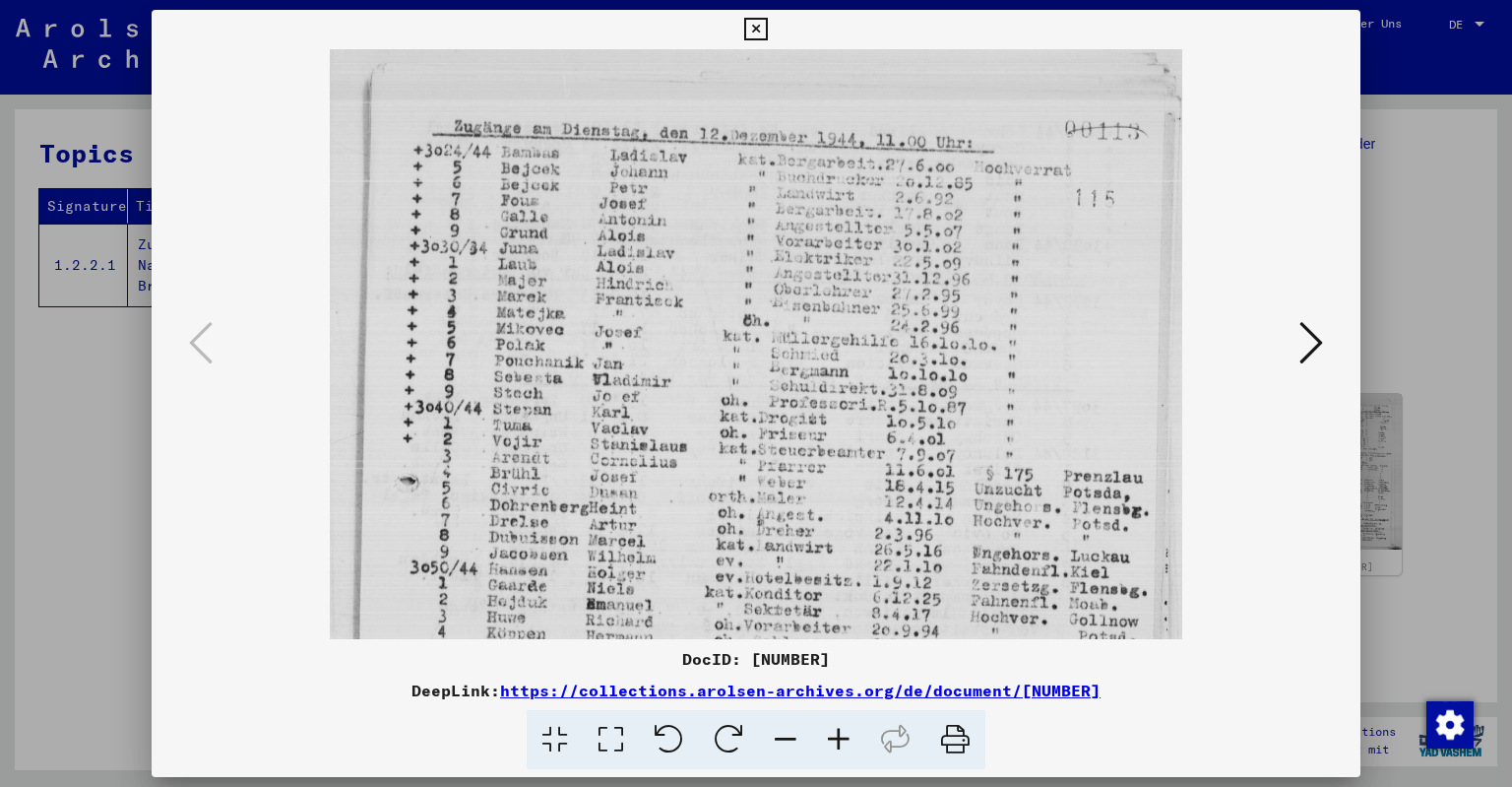 click at bounding box center [839, 740] 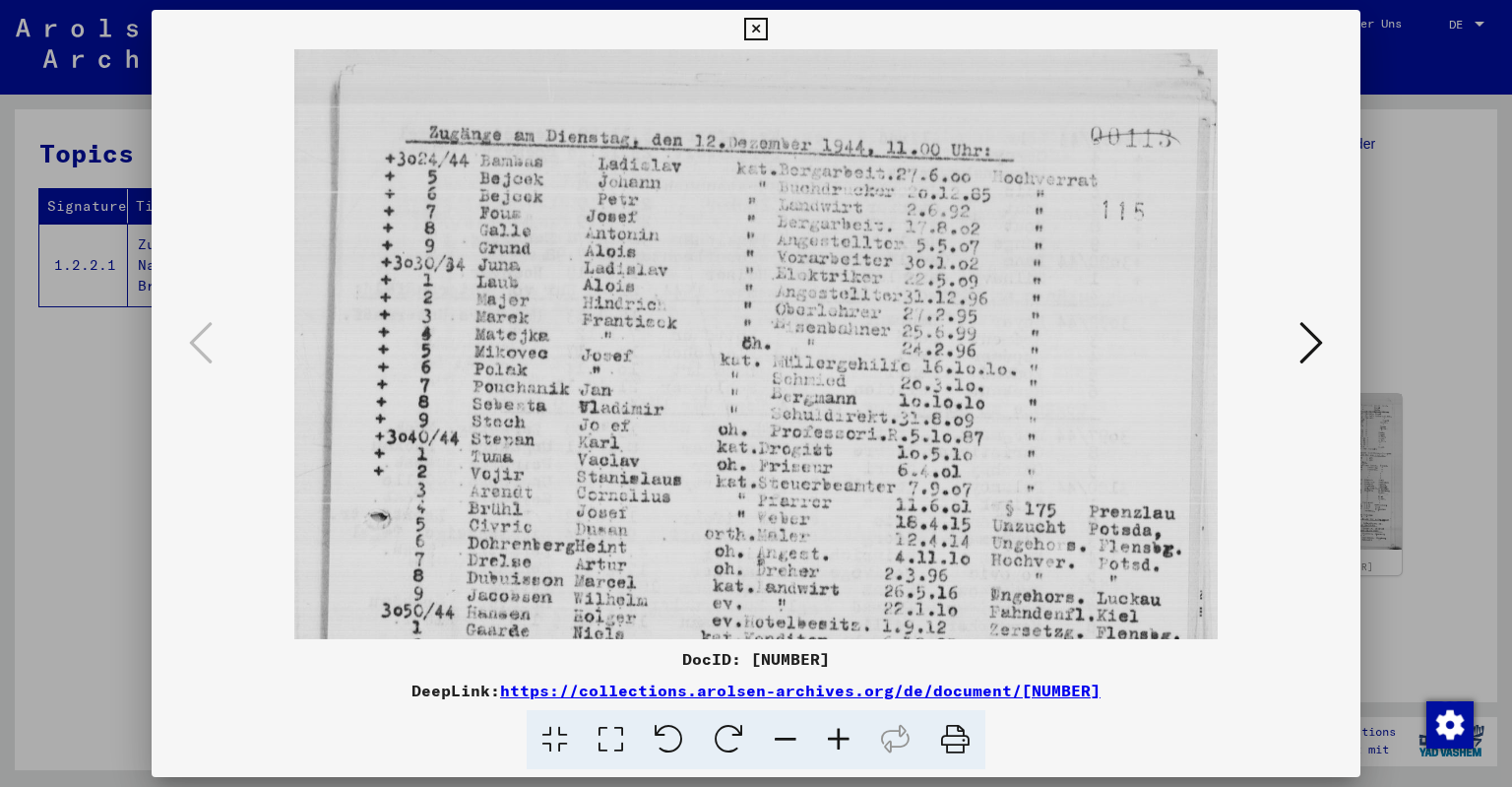click at bounding box center [839, 740] 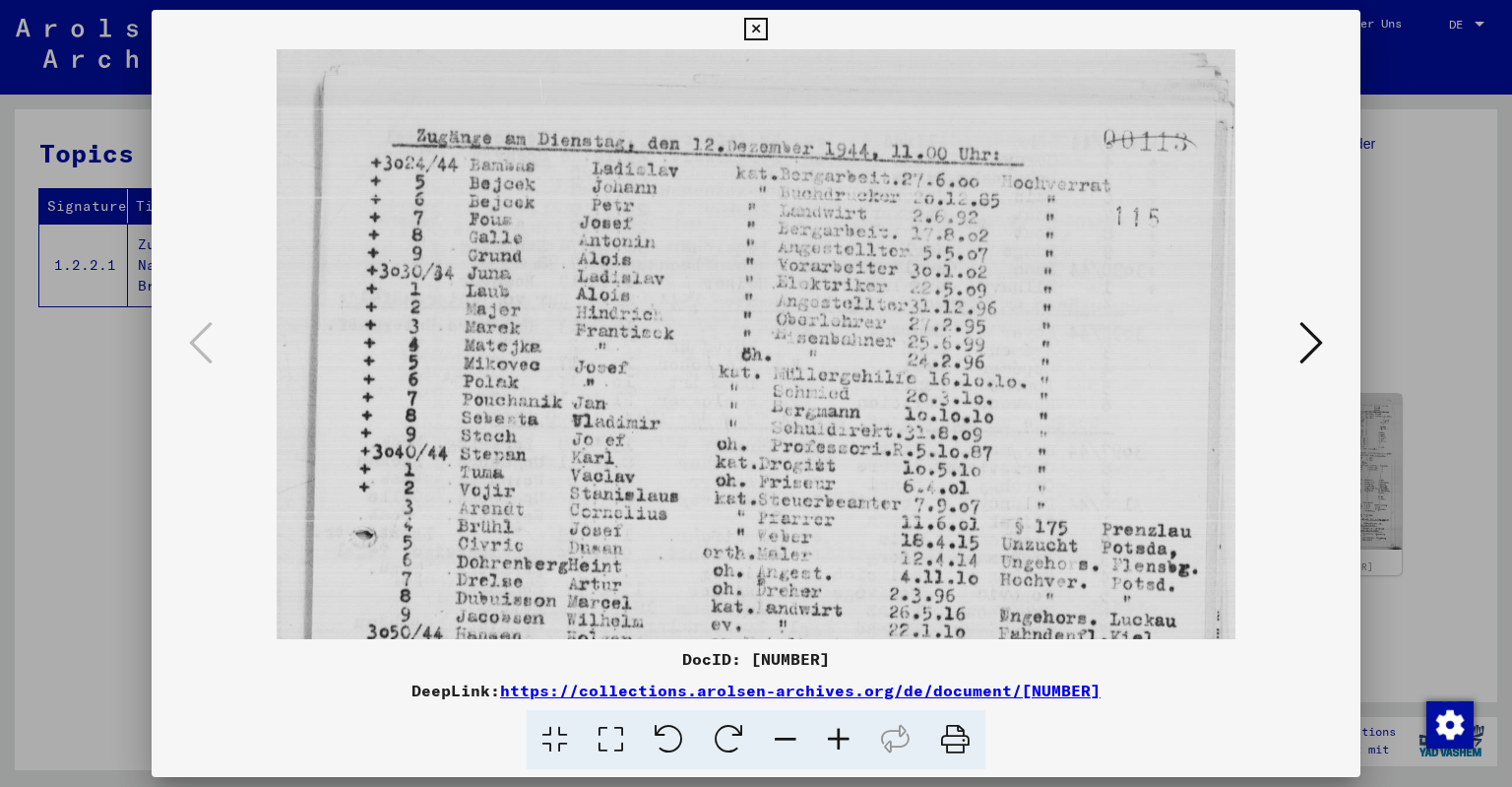 click at bounding box center (839, 740) 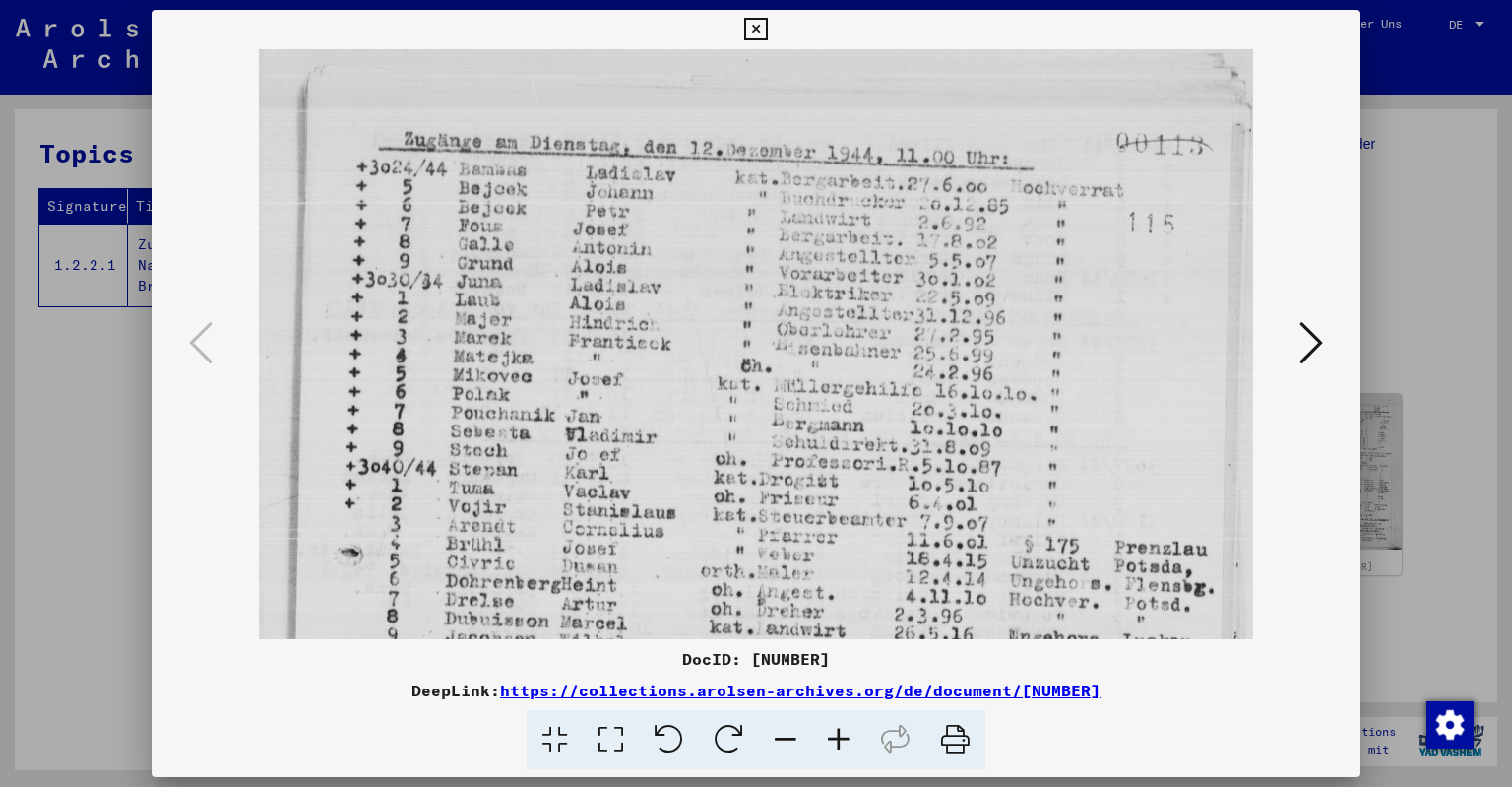 click at bounding box center (839, 740) 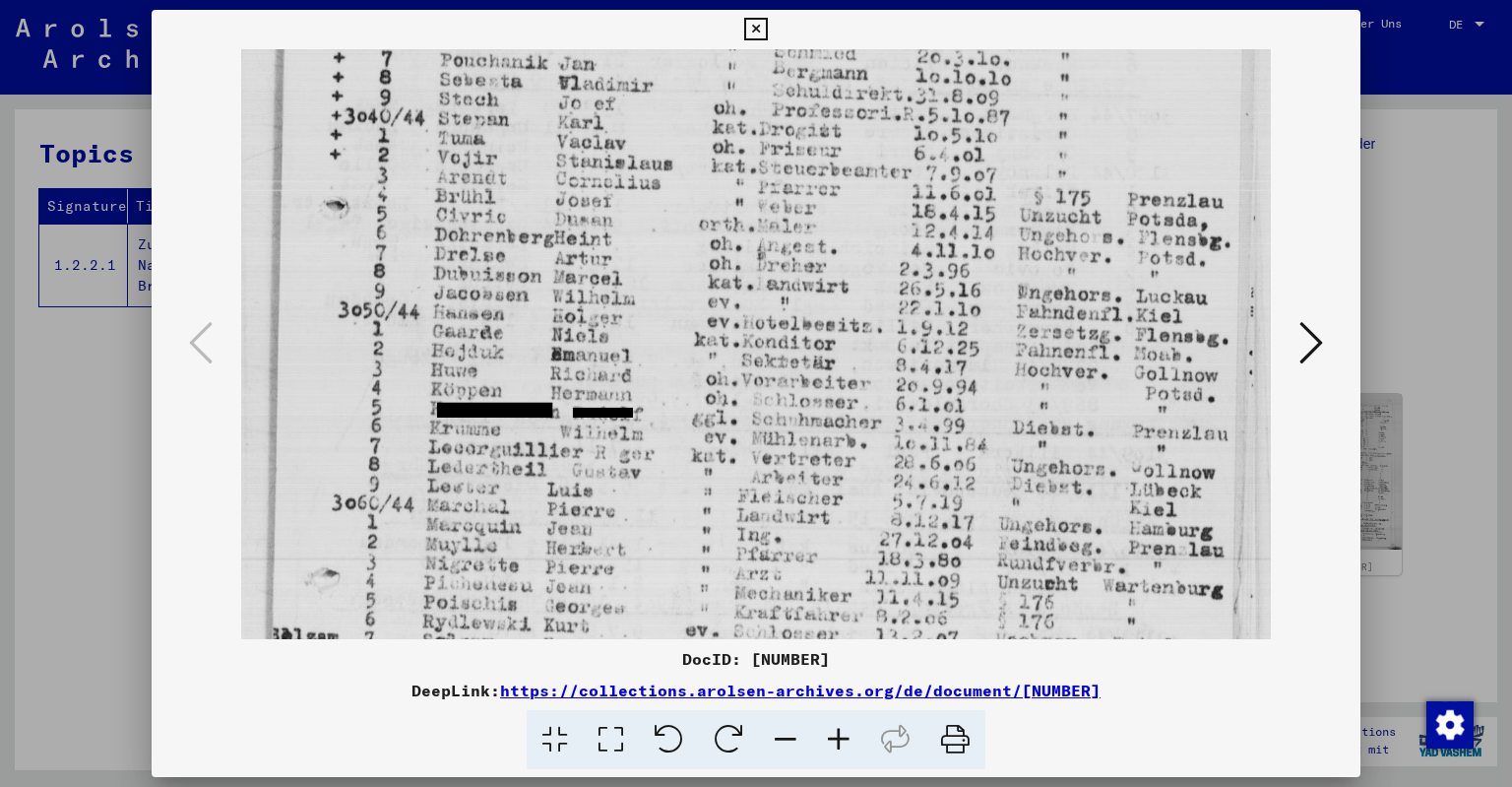 drag, startPoint x: 846, startPoint y: 578, endPoint x: 854, endPoint y: 187, distance: 391.082 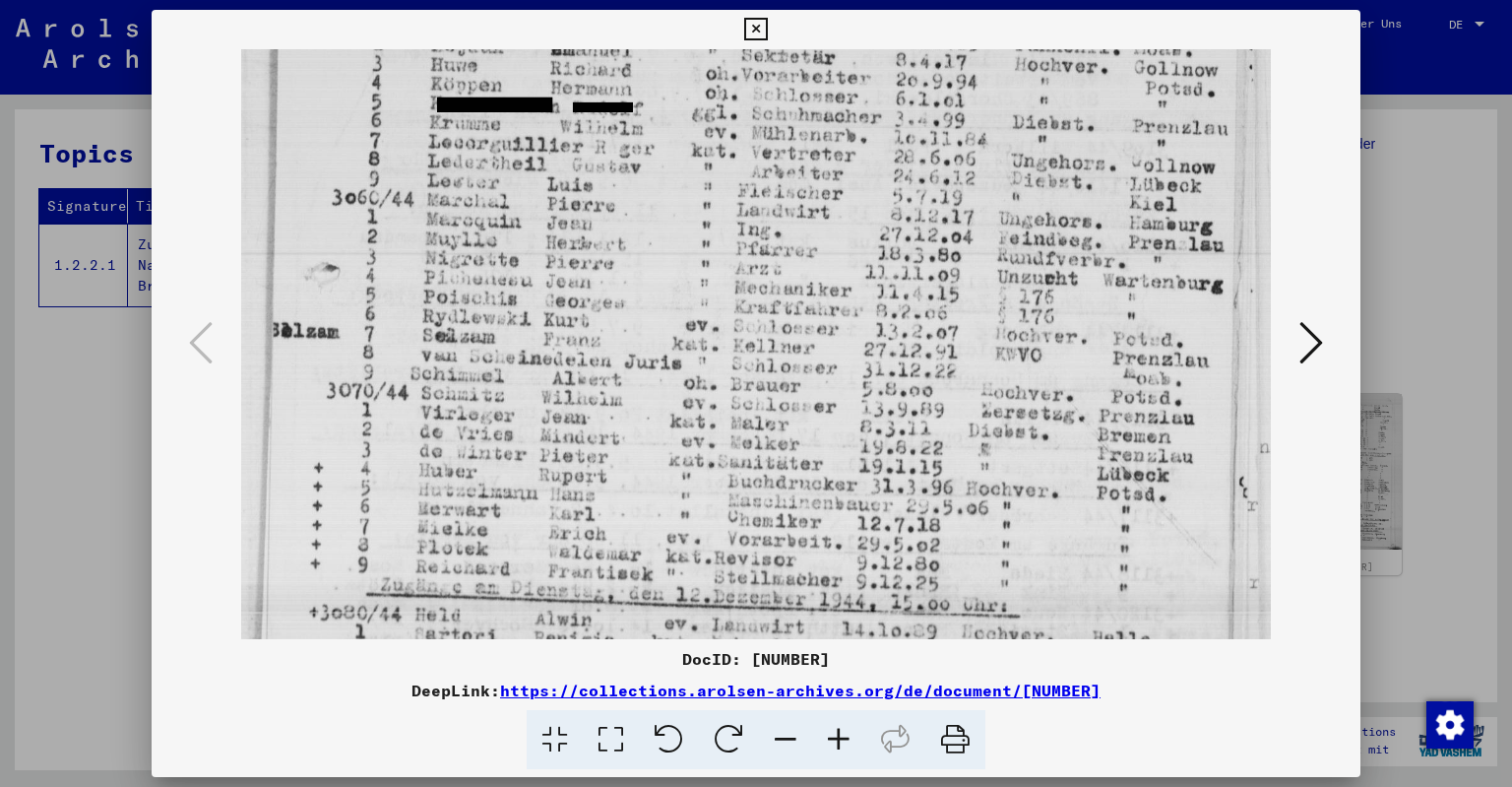 scroll, scrollTop: 836, scrollLeft: 0, axis: vertical 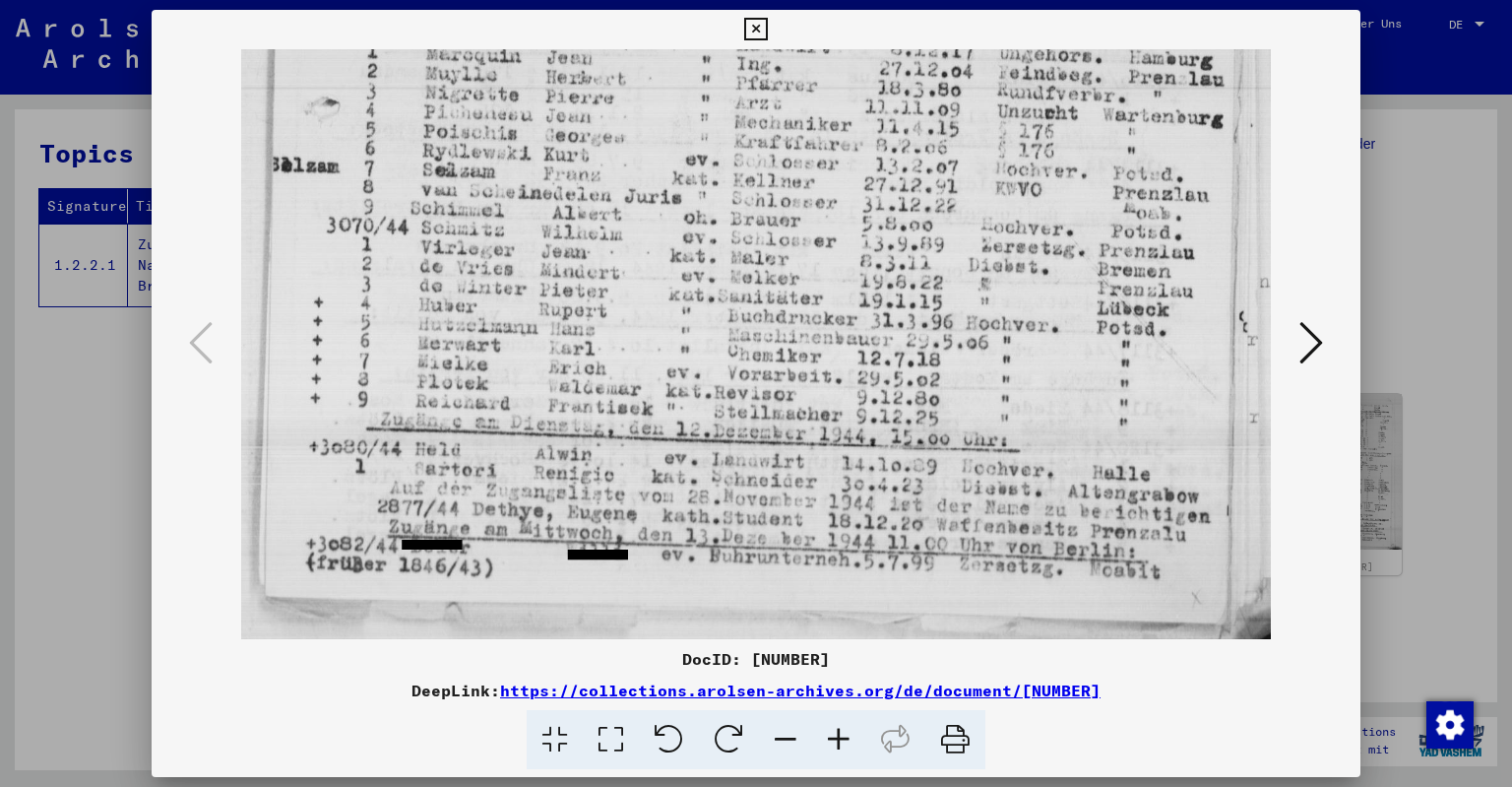 drag, startPoint x: 832, startPoint y: 447, endPoint x: 852, endPoint y: 6, distance: 441.4533 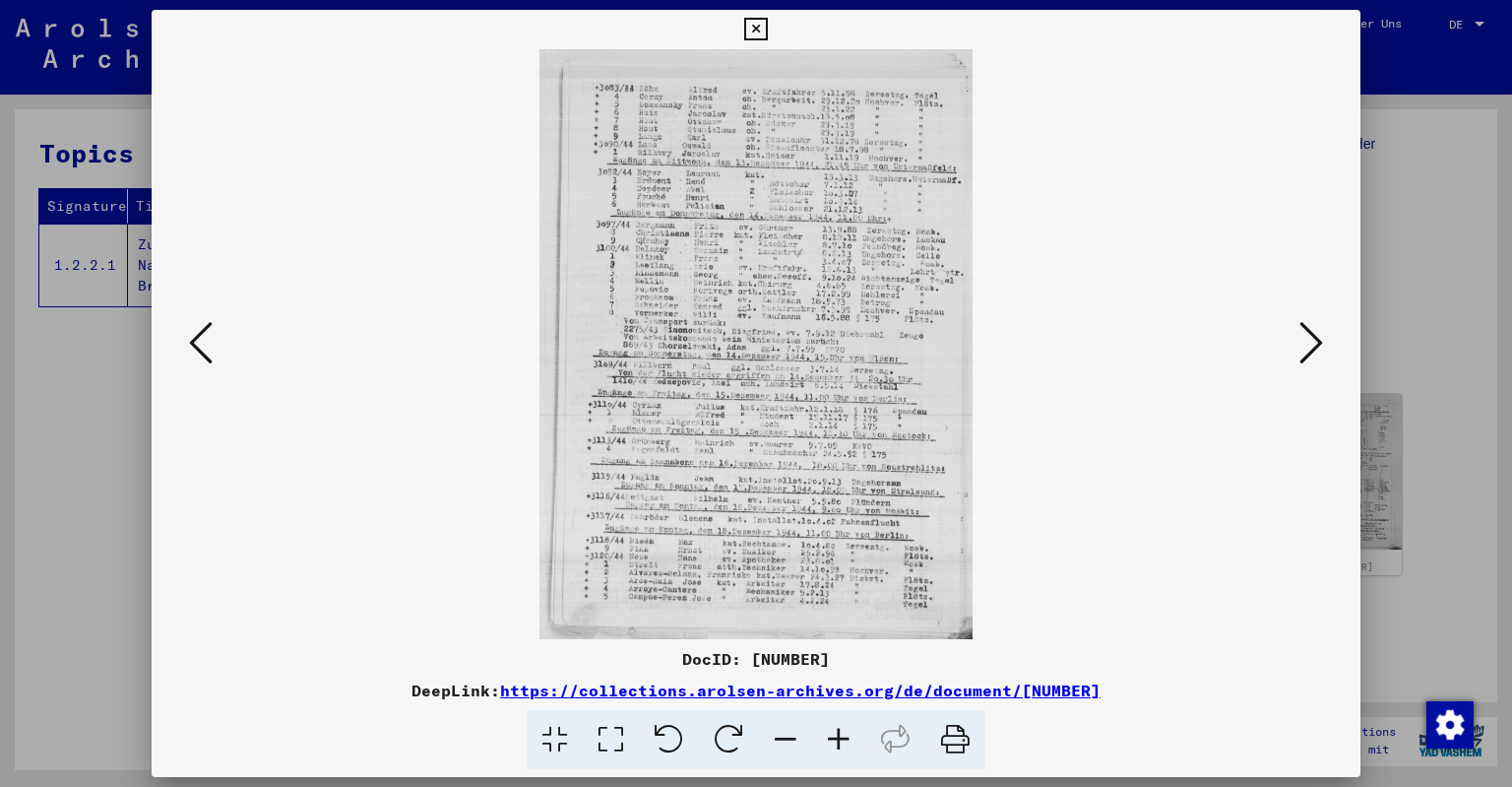 click at bounding box center (839, 740) 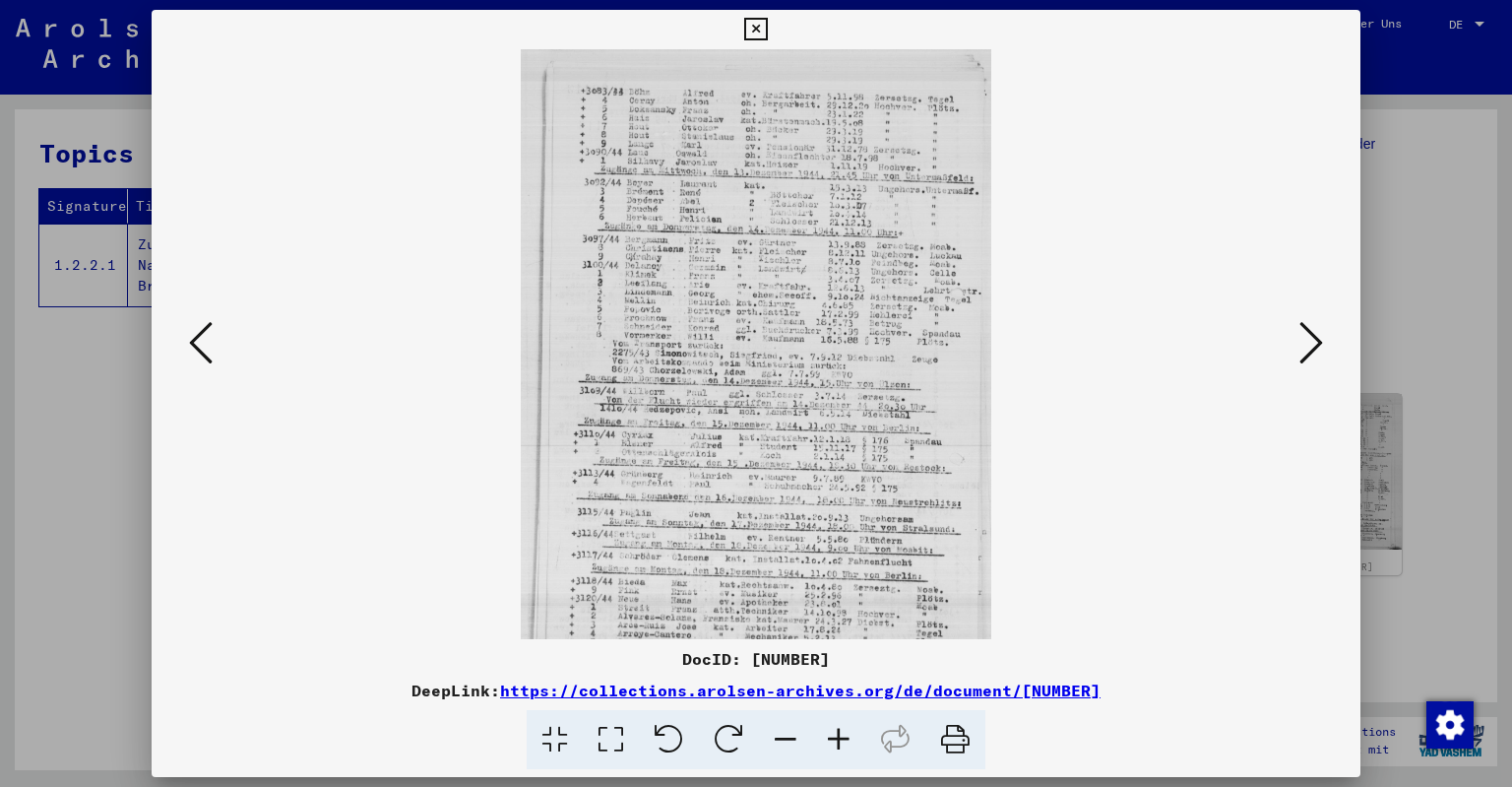 click at bounding box center (839, 740) 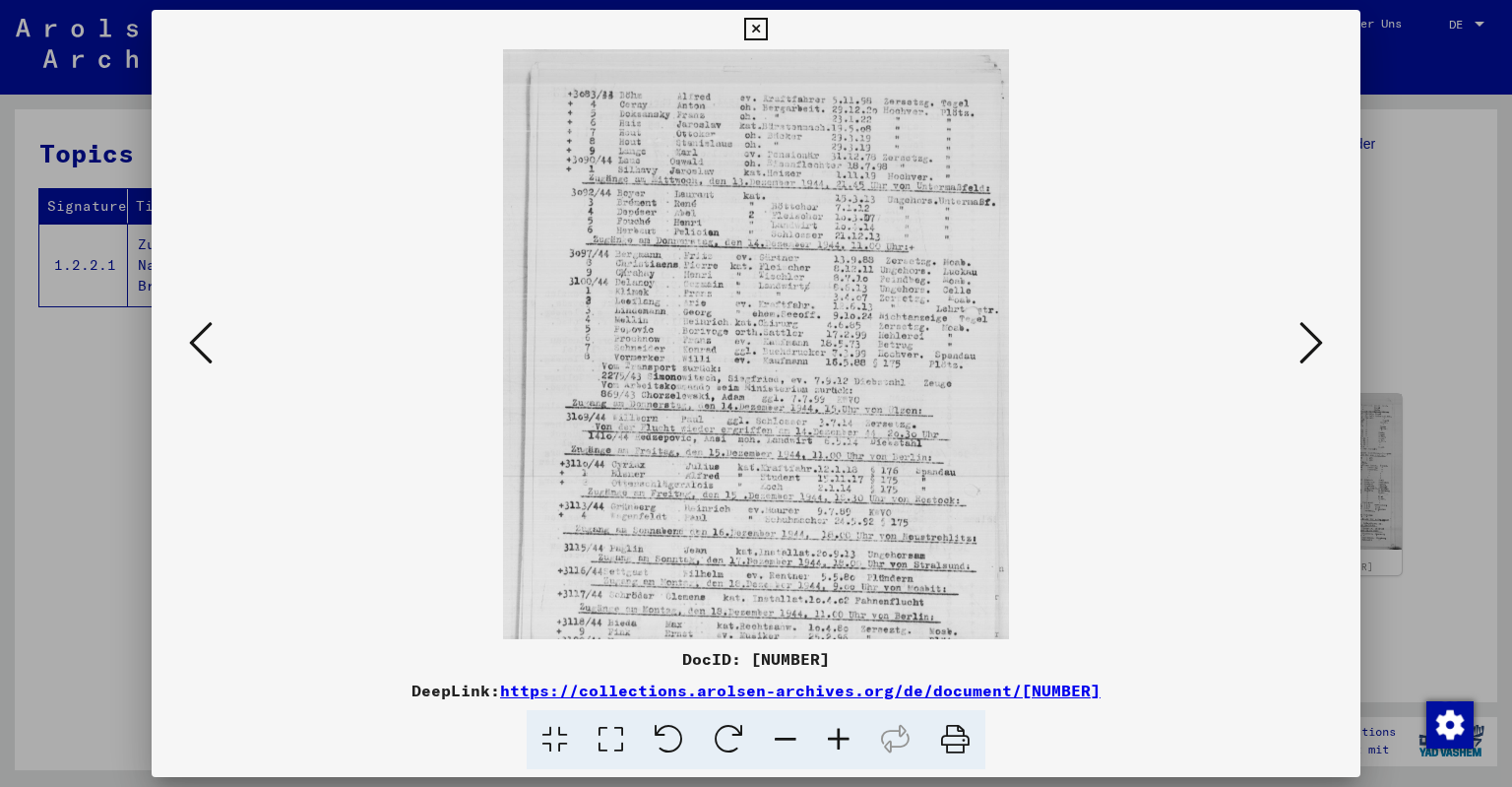 click at bounding box center [839, 740] 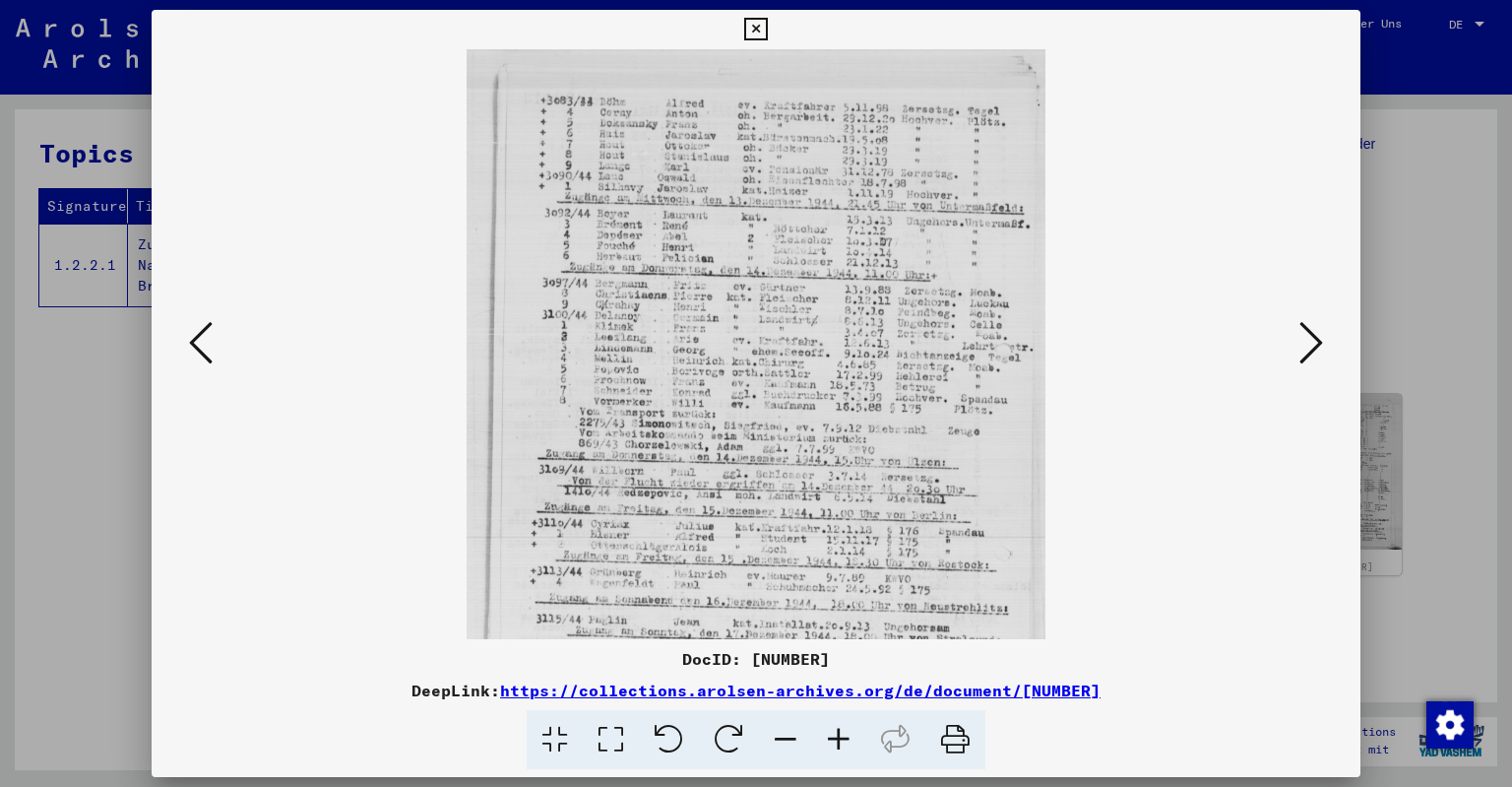 click at bounding box center (839, 740) 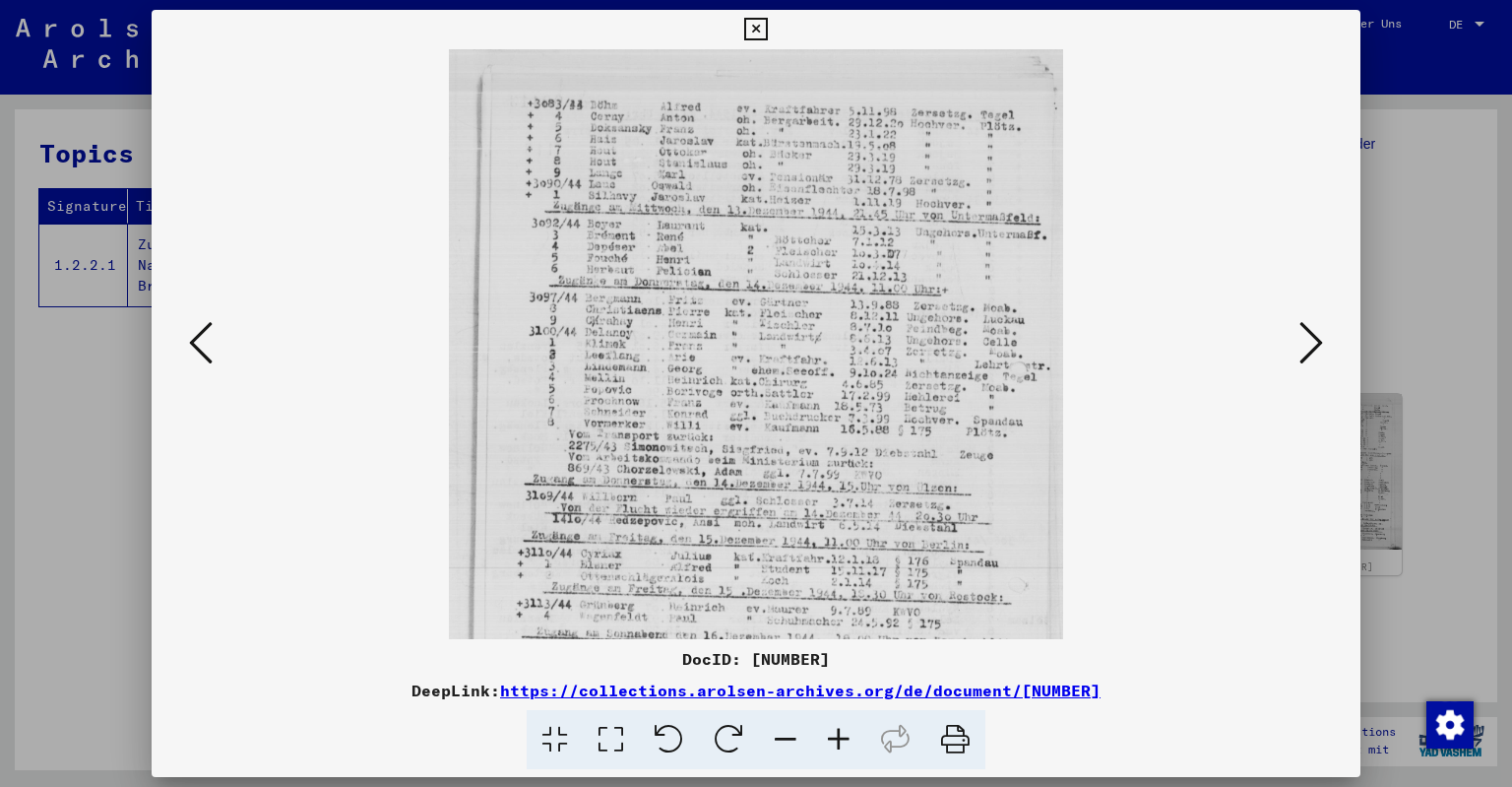 click at bounding box center [839, 740] 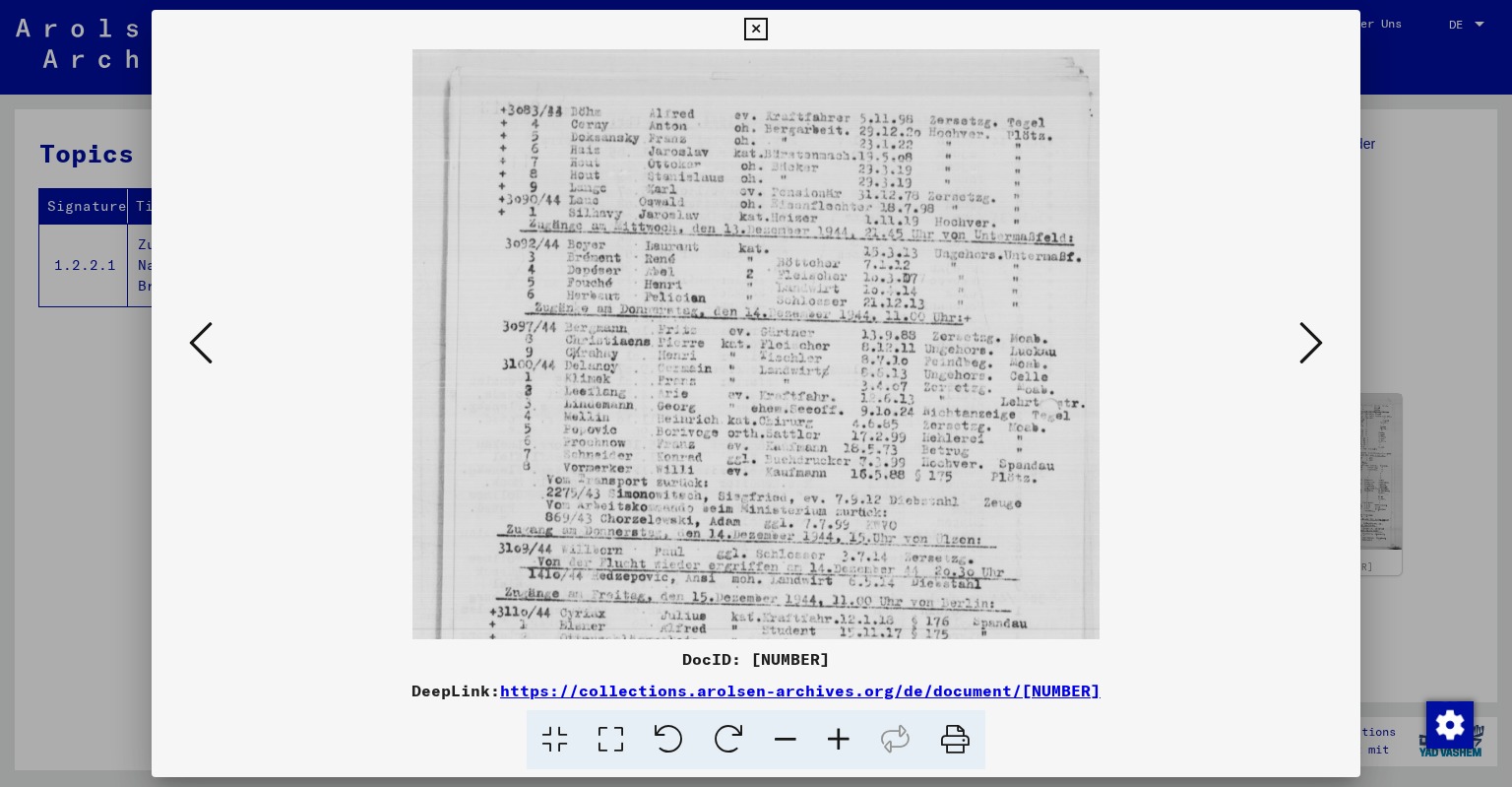 click at bounding box center (839, 740) 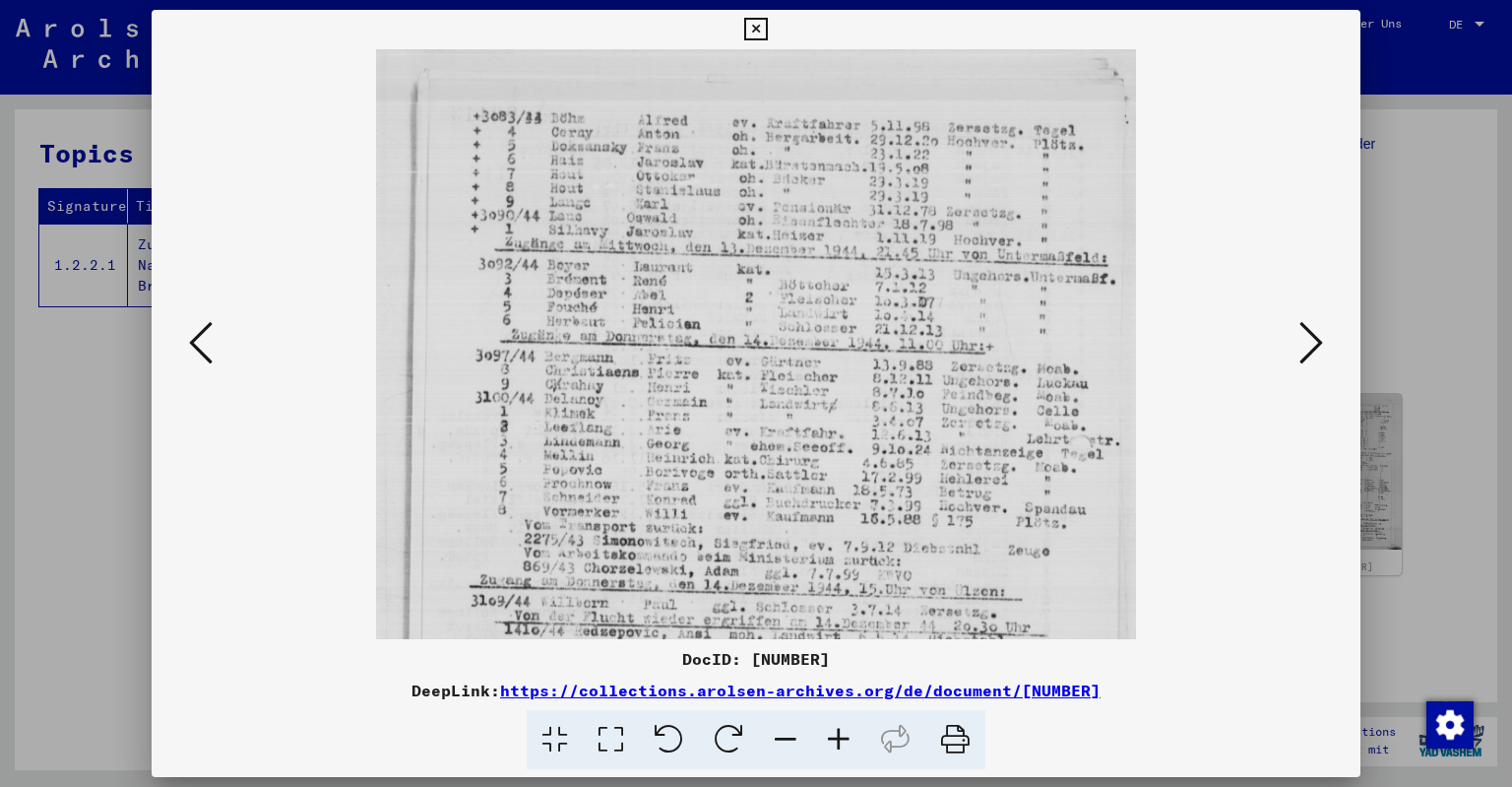 click at bounding box center (839, 740) 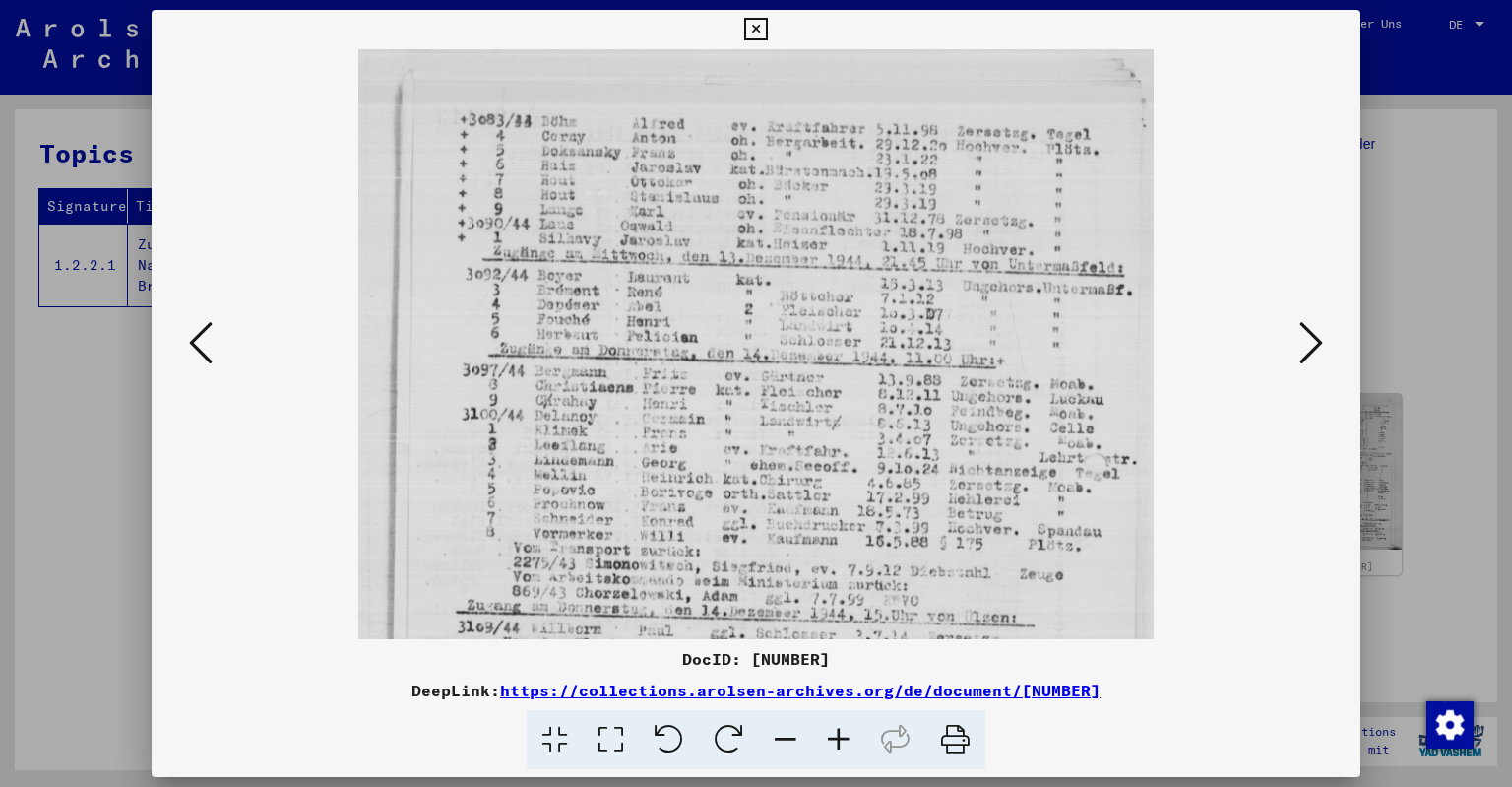 click at bounding box center [839, 740] 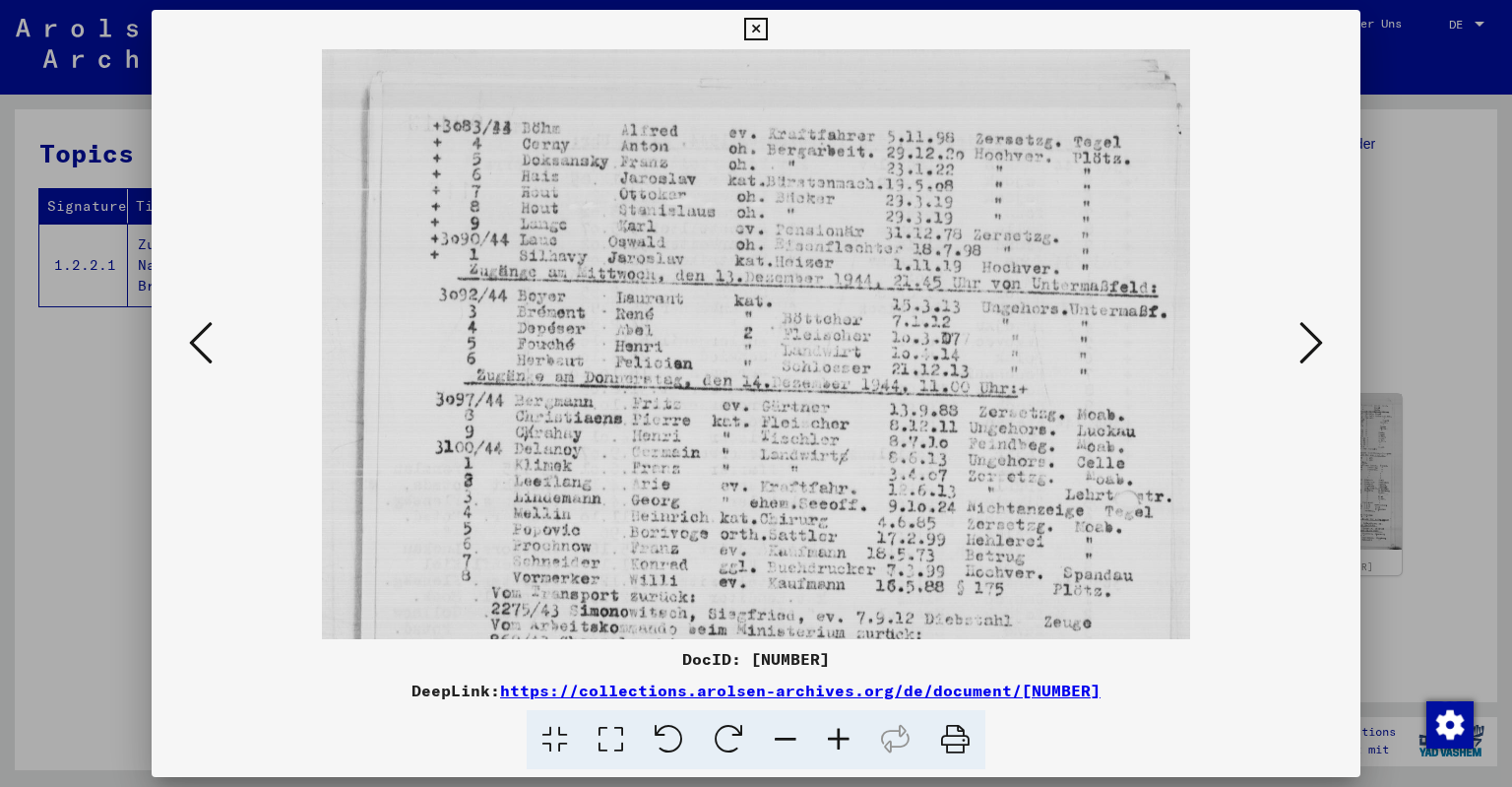 click at bounding box center (839, 740) 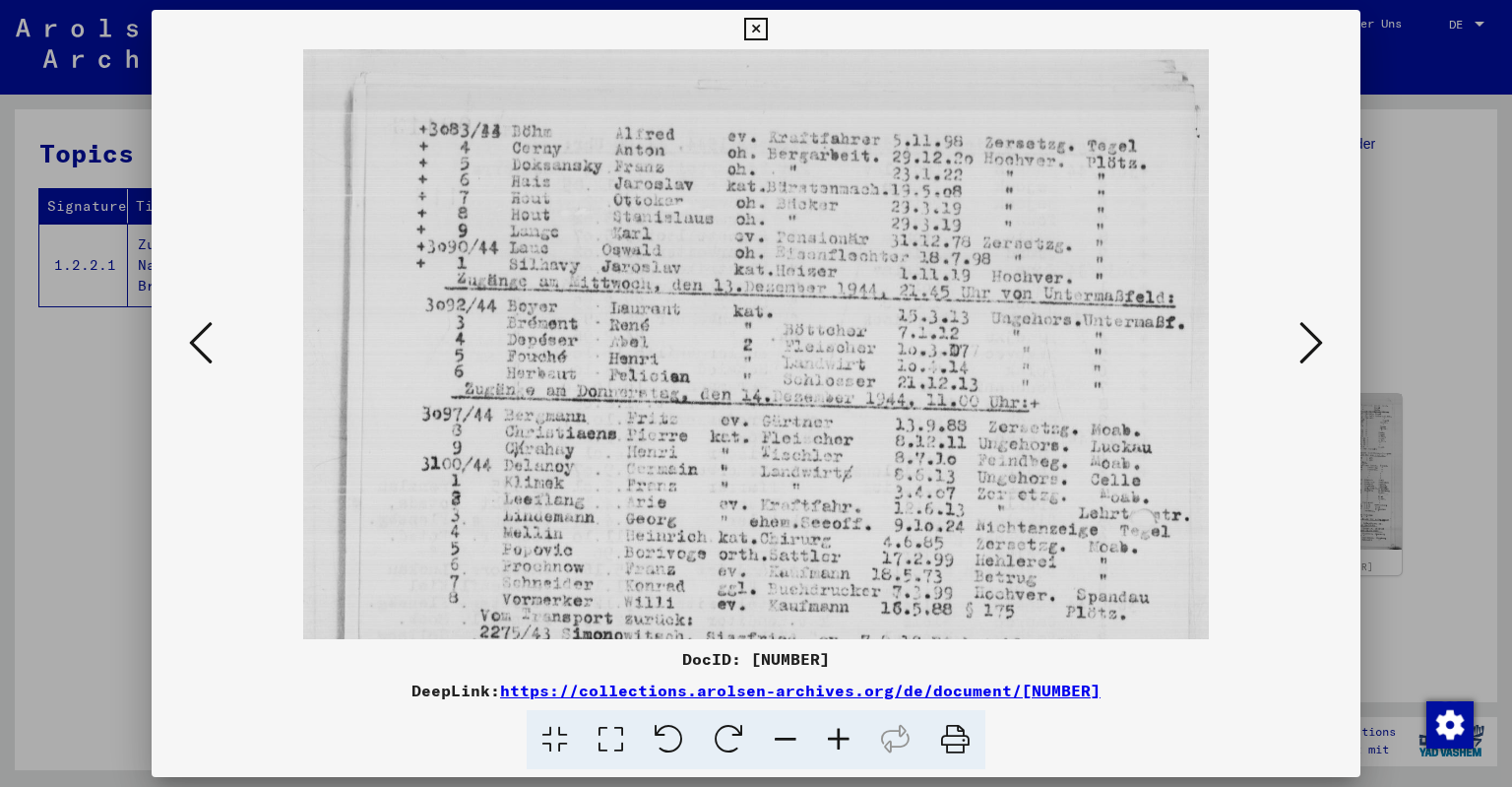 click at bounding box center (839, 740) 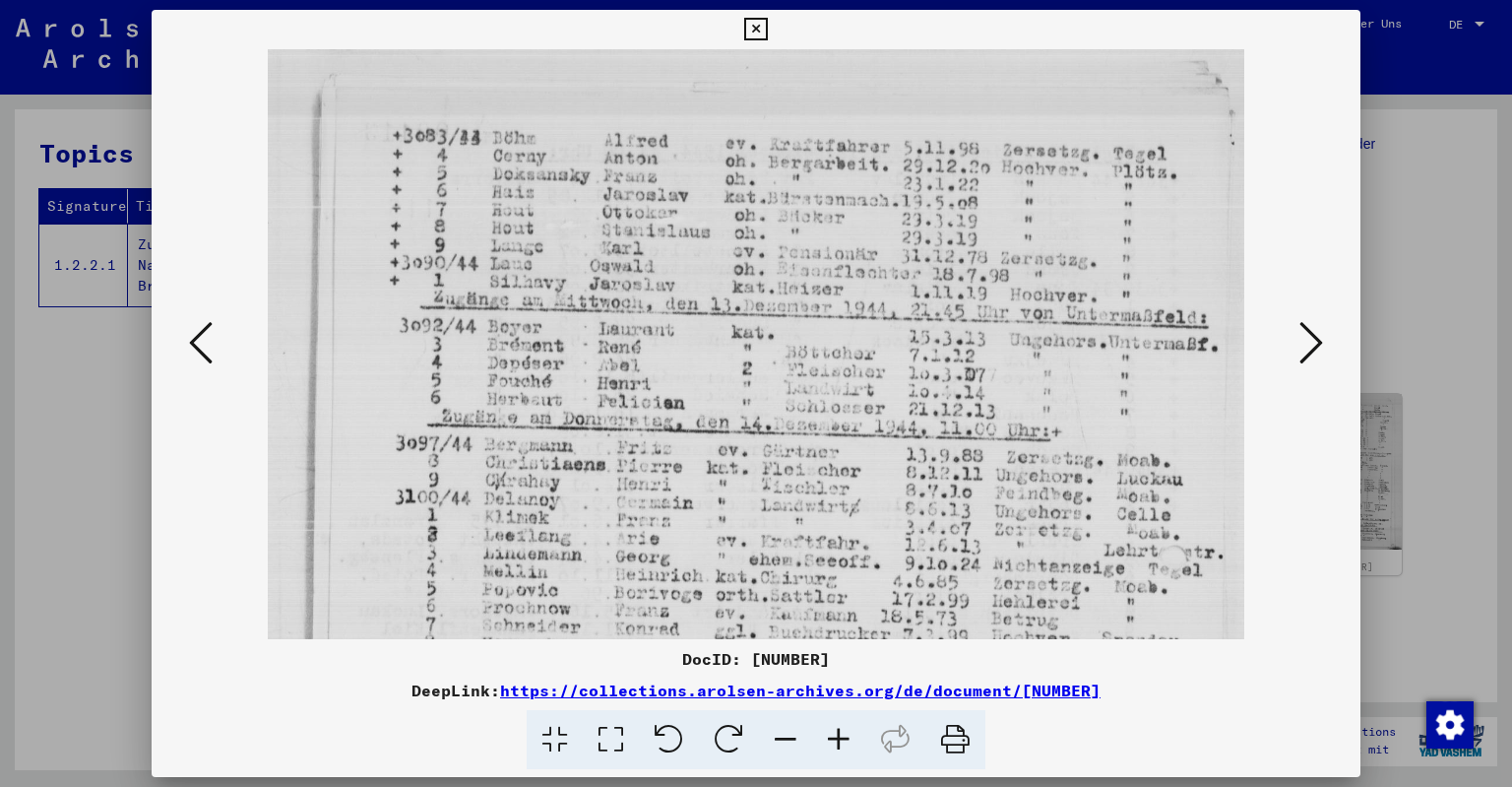click at bounding box center [839, 740] 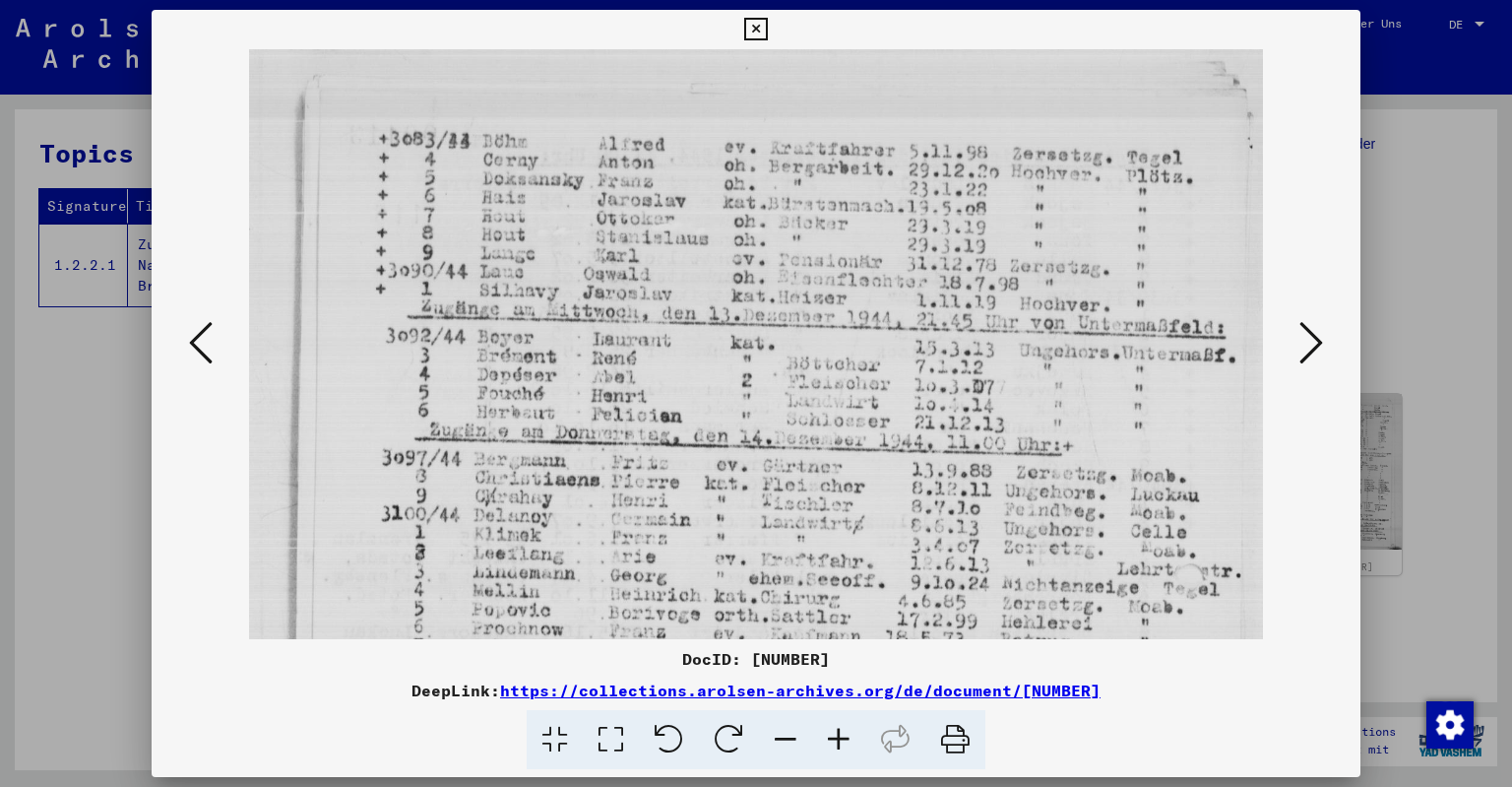 click at bounding box center (839, 740) 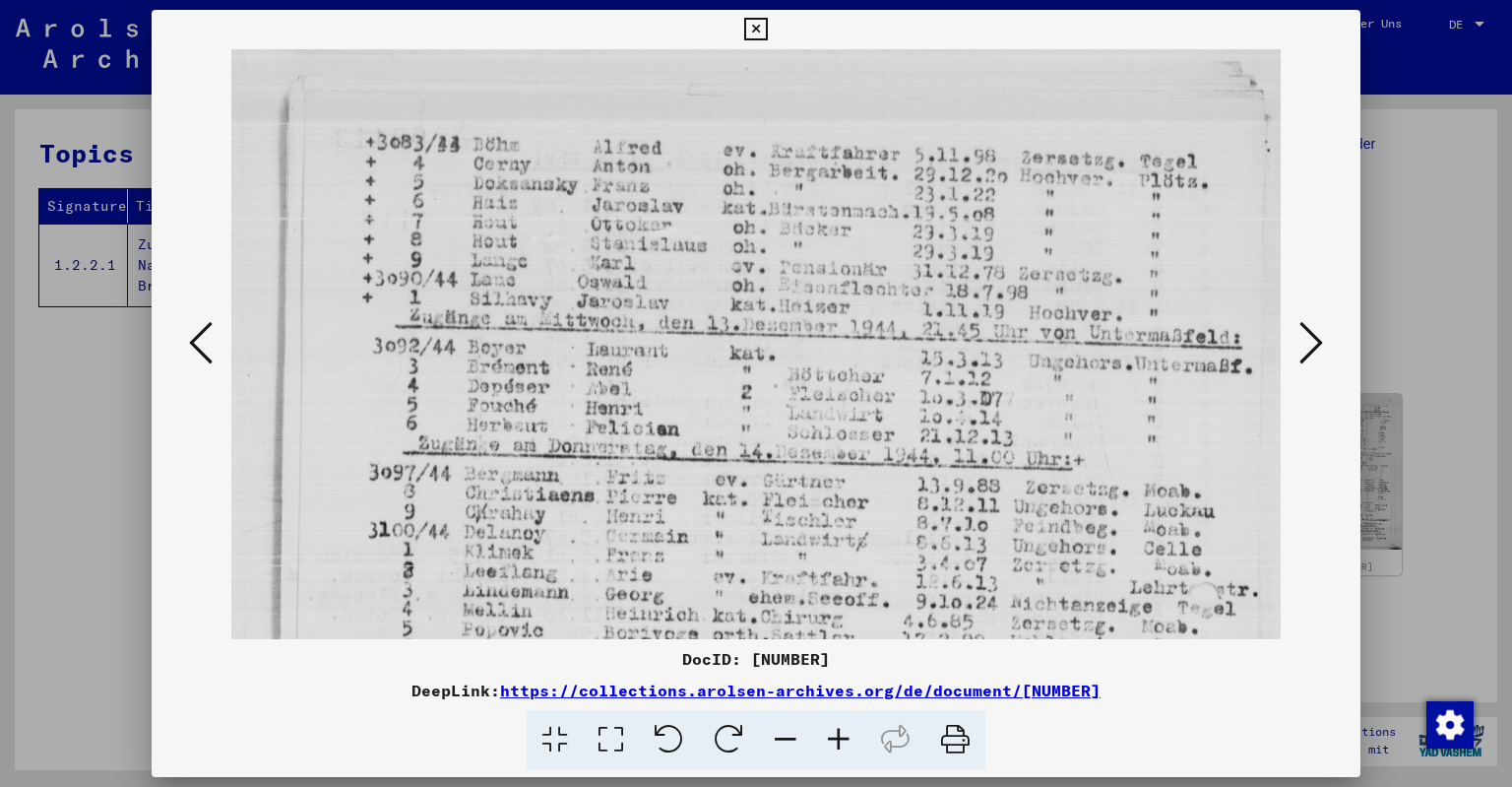 click at bounding box center [839, 740] 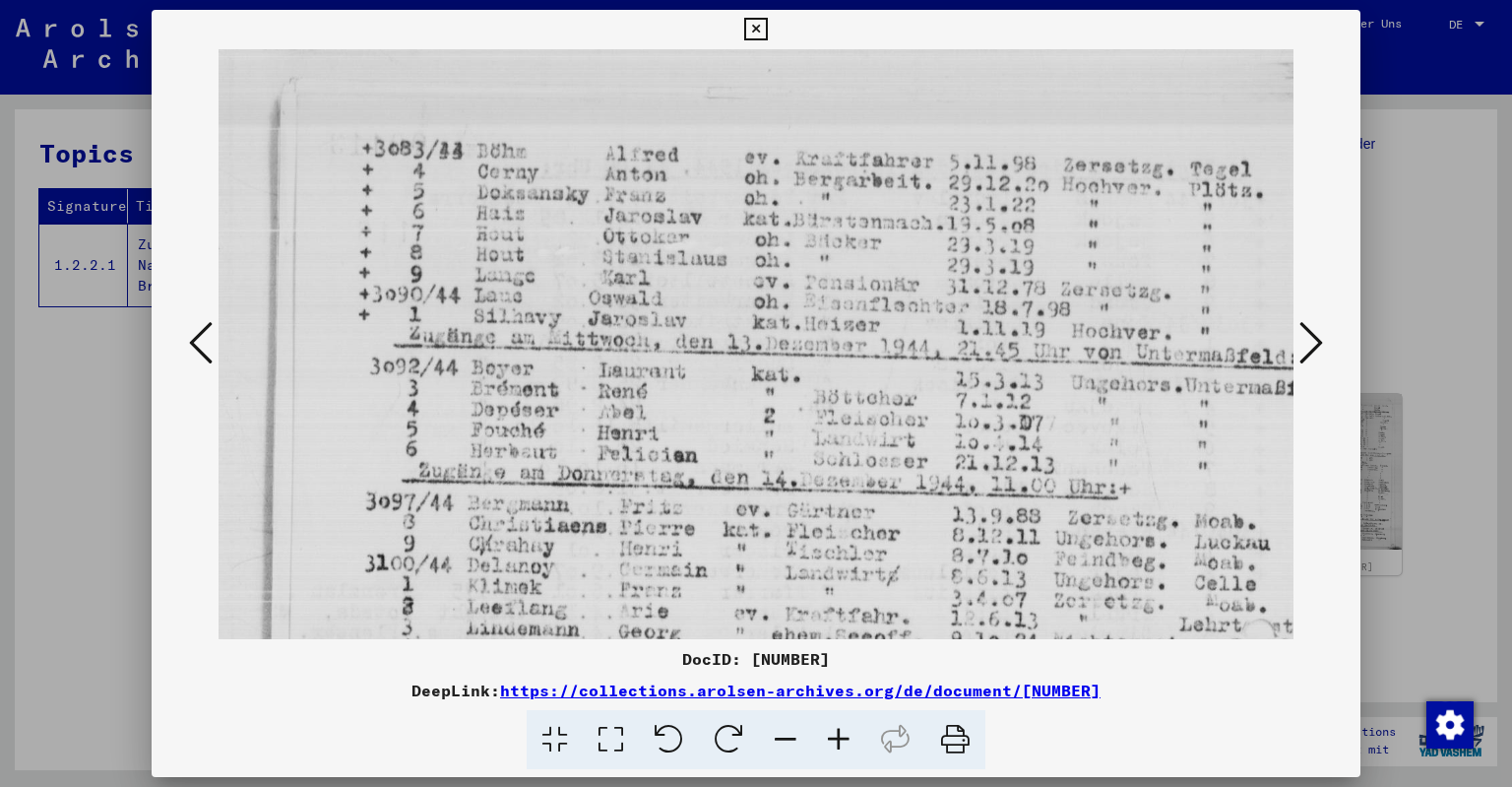 click at bounding box center [839, 740] 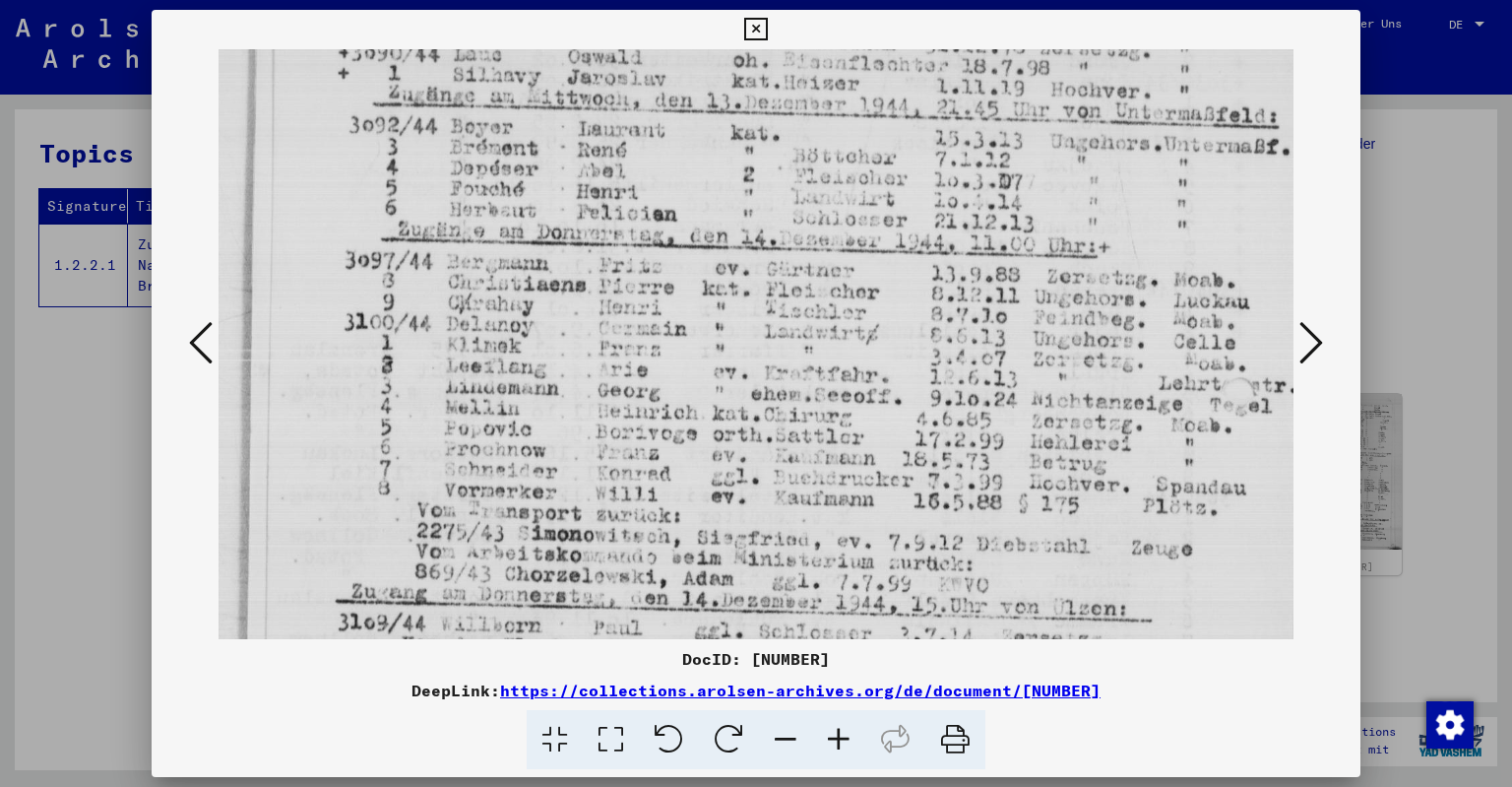 scroll, scrollTop: 253, scrollLeft: 20, axis: both 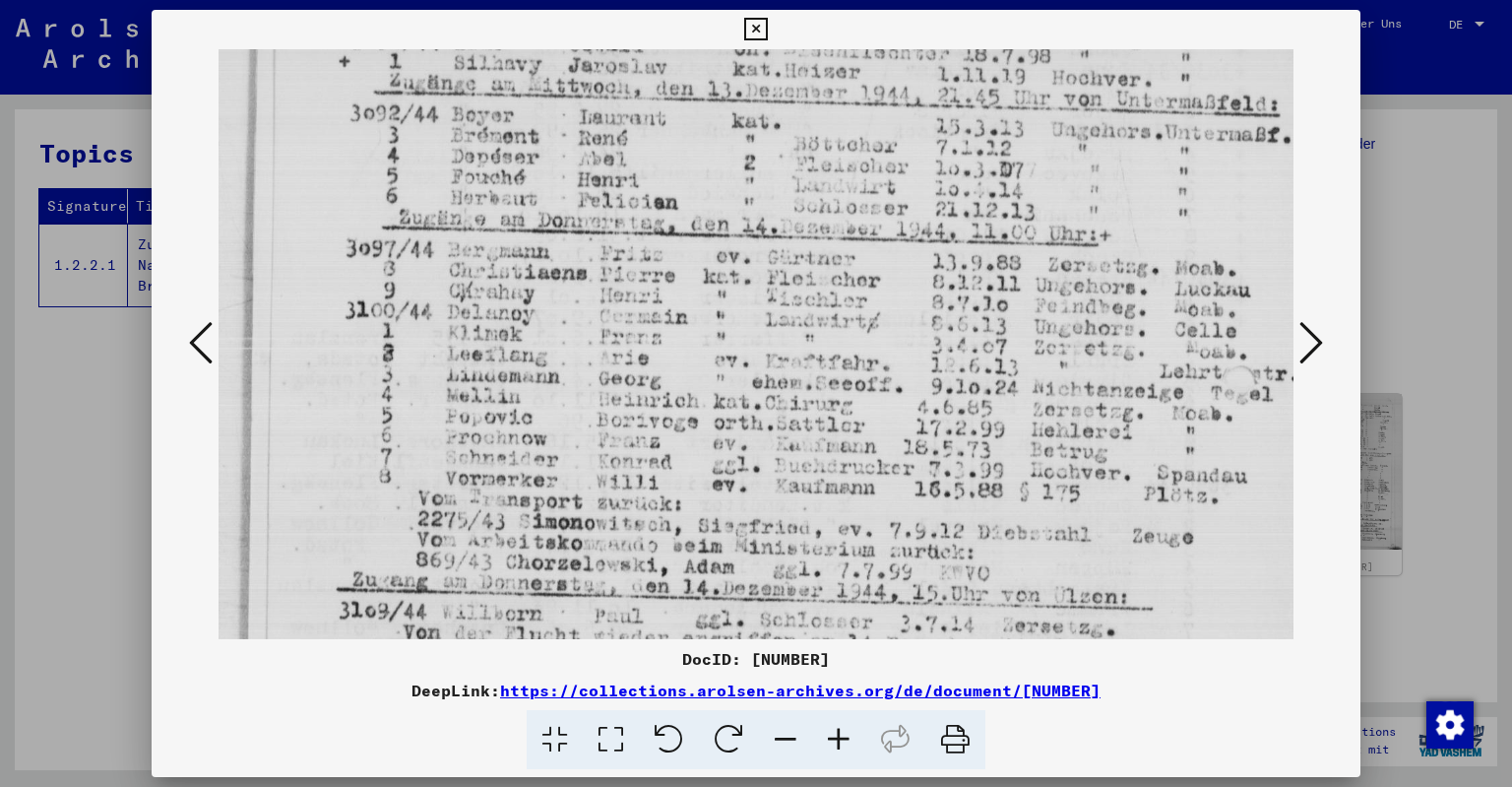drag, startPoint x: 825, startPoint y: 550, endPoint x: 805, endPoint y: 298, distance: 252.7924 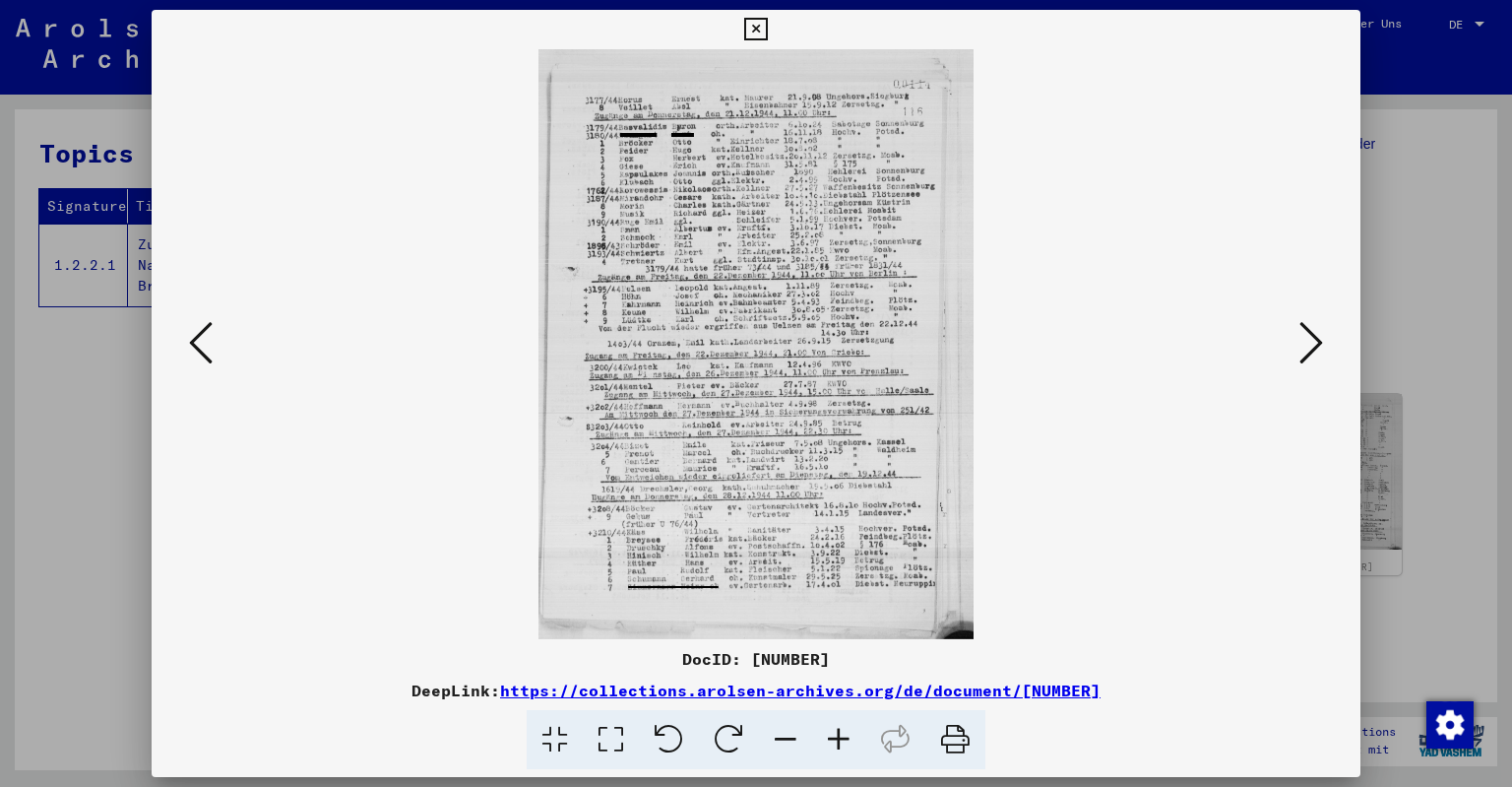 scroll, scrollTop: 0, scrollLeft: 0, axis: both 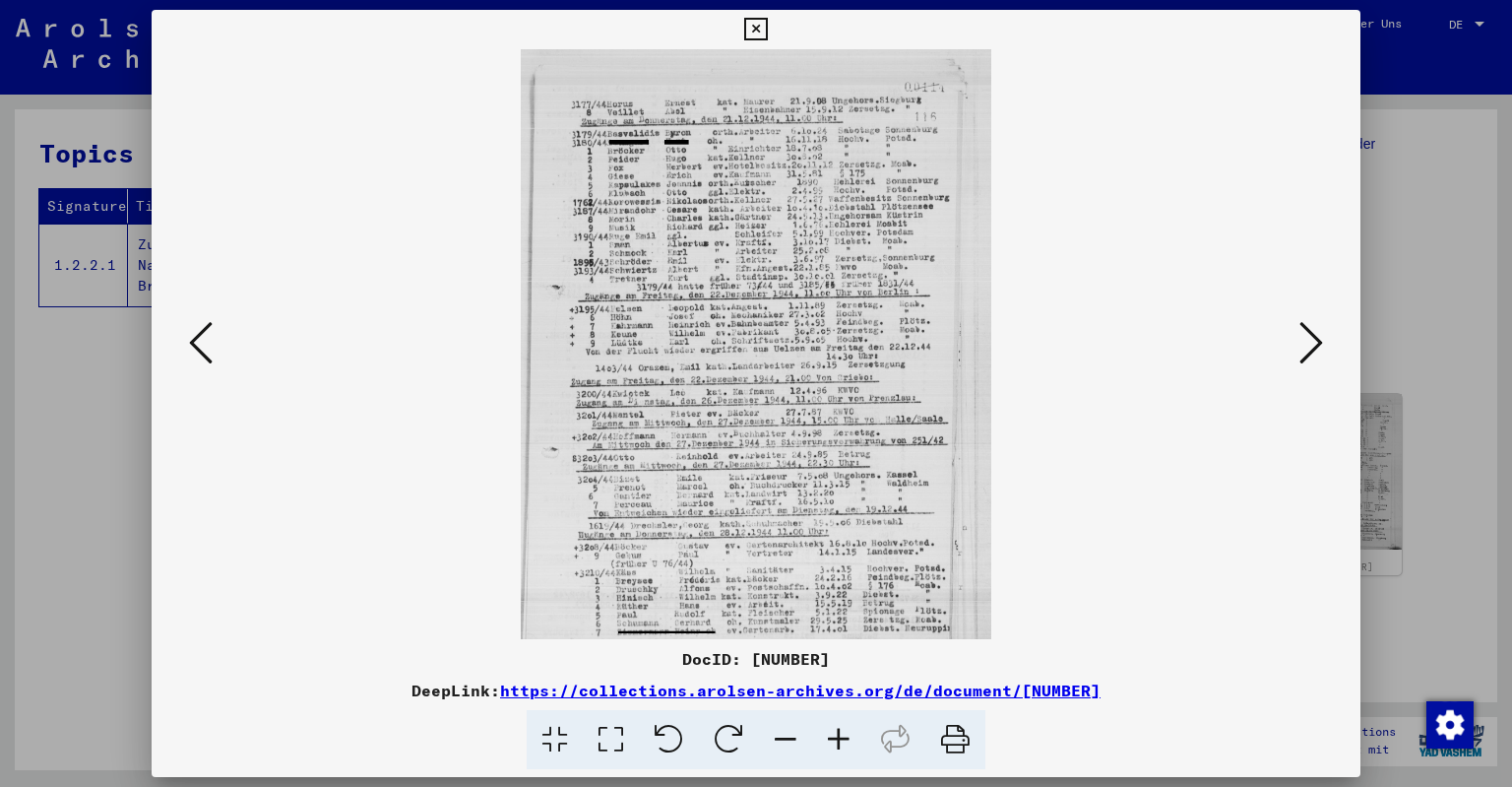 click at bounding box center (839, 740) 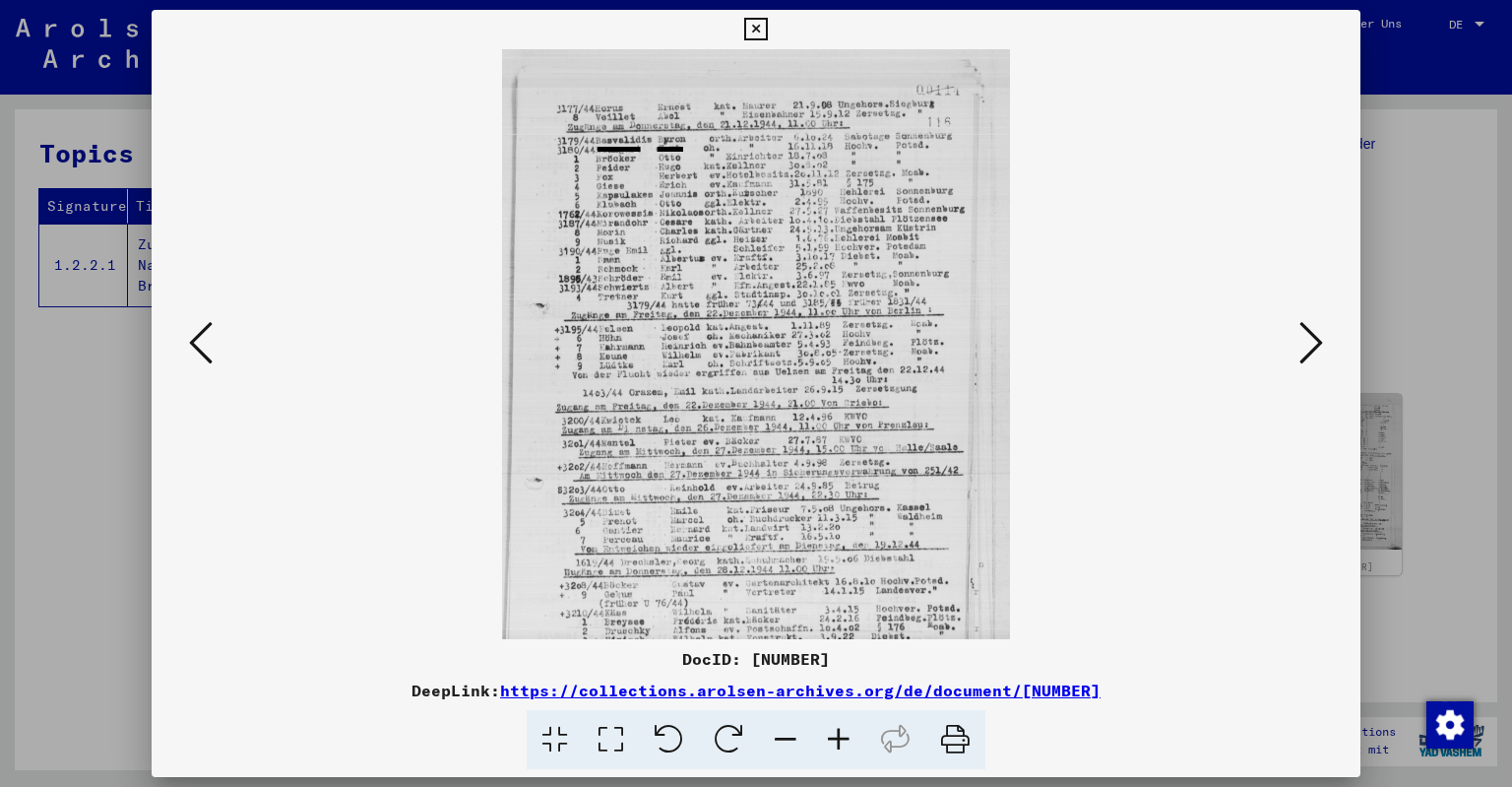 click at bounding box center [839, 740] 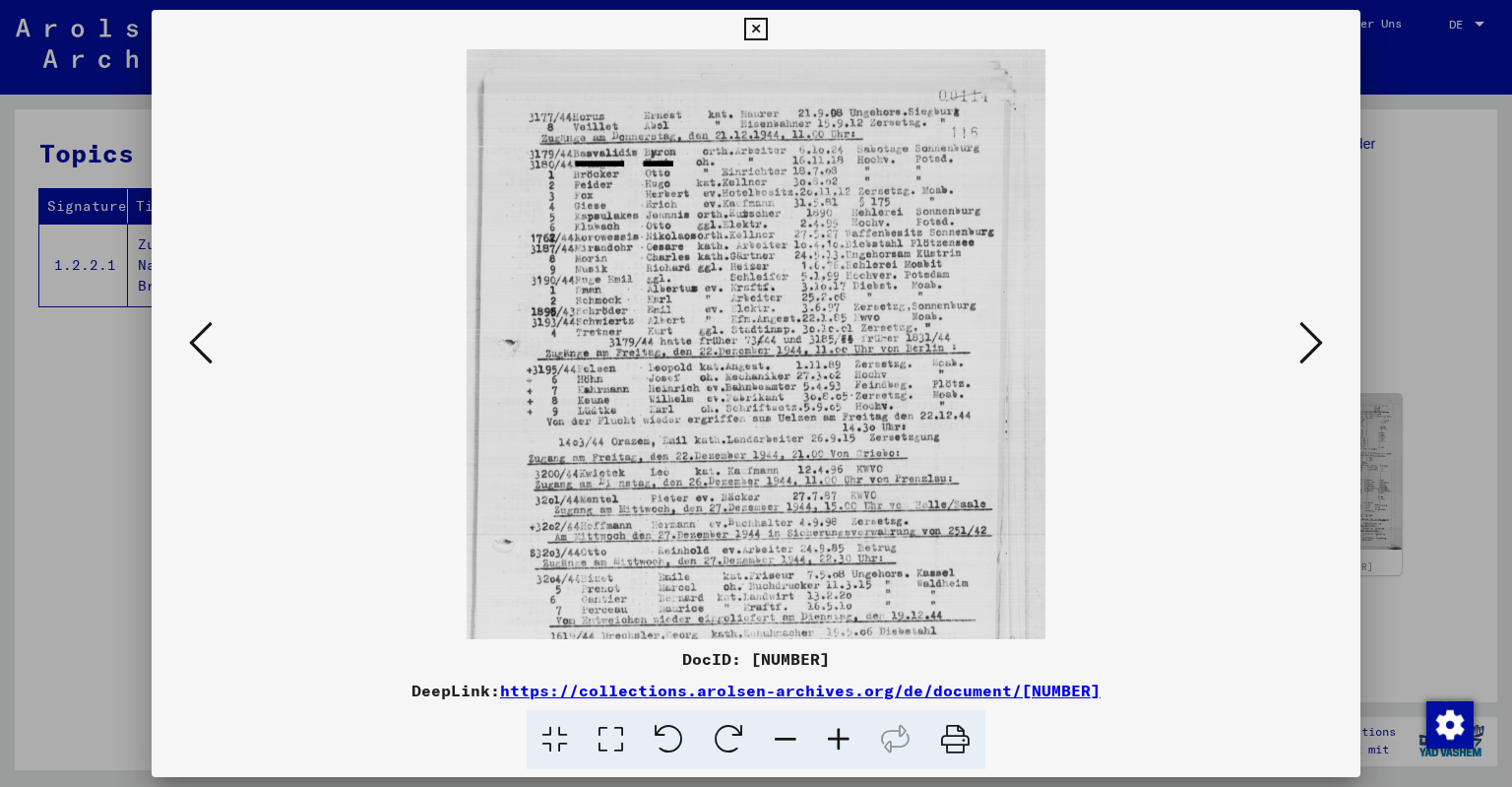 click at bounding box center (839, 740) 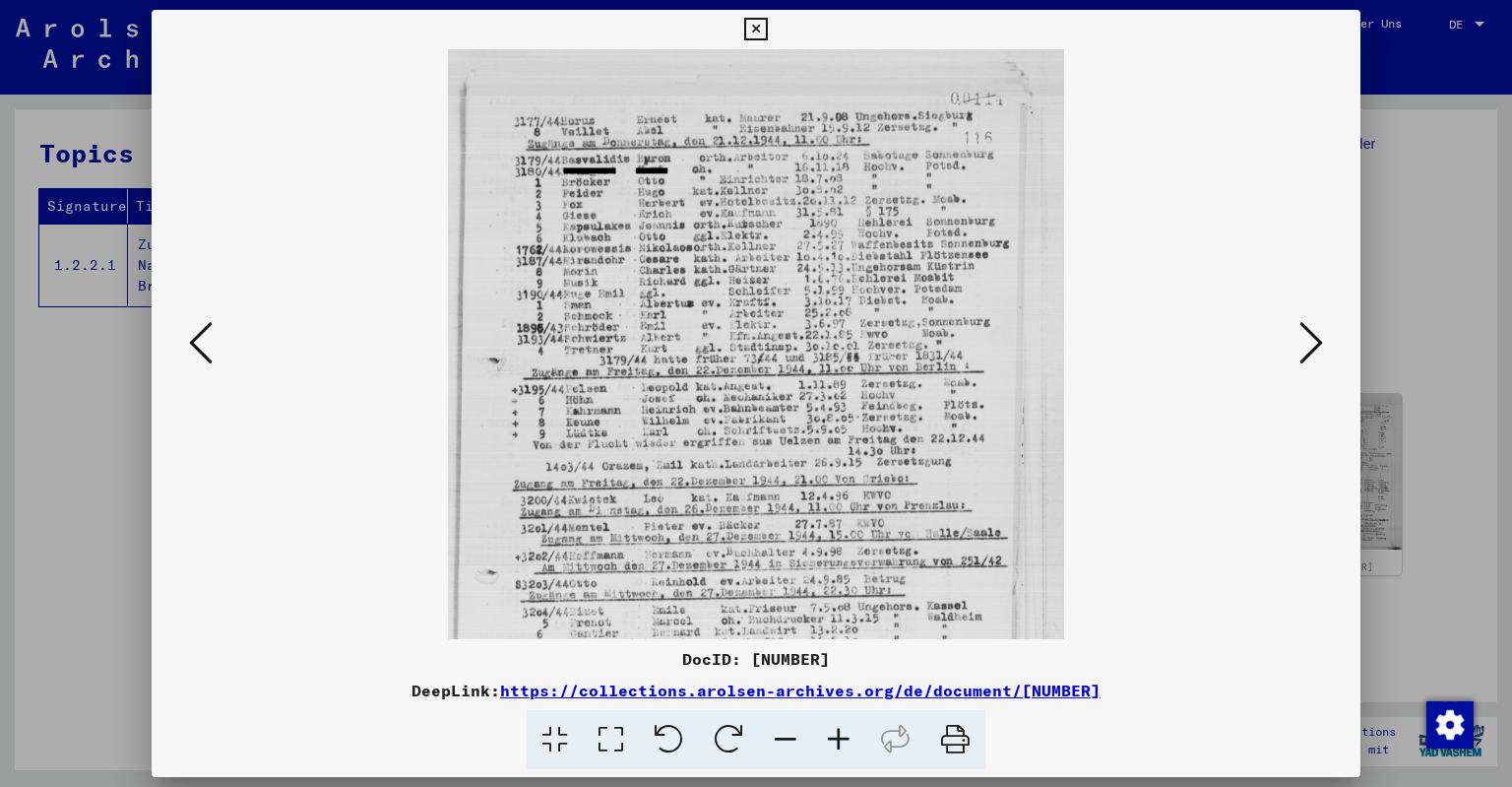 click at bounding box center (839, 740) 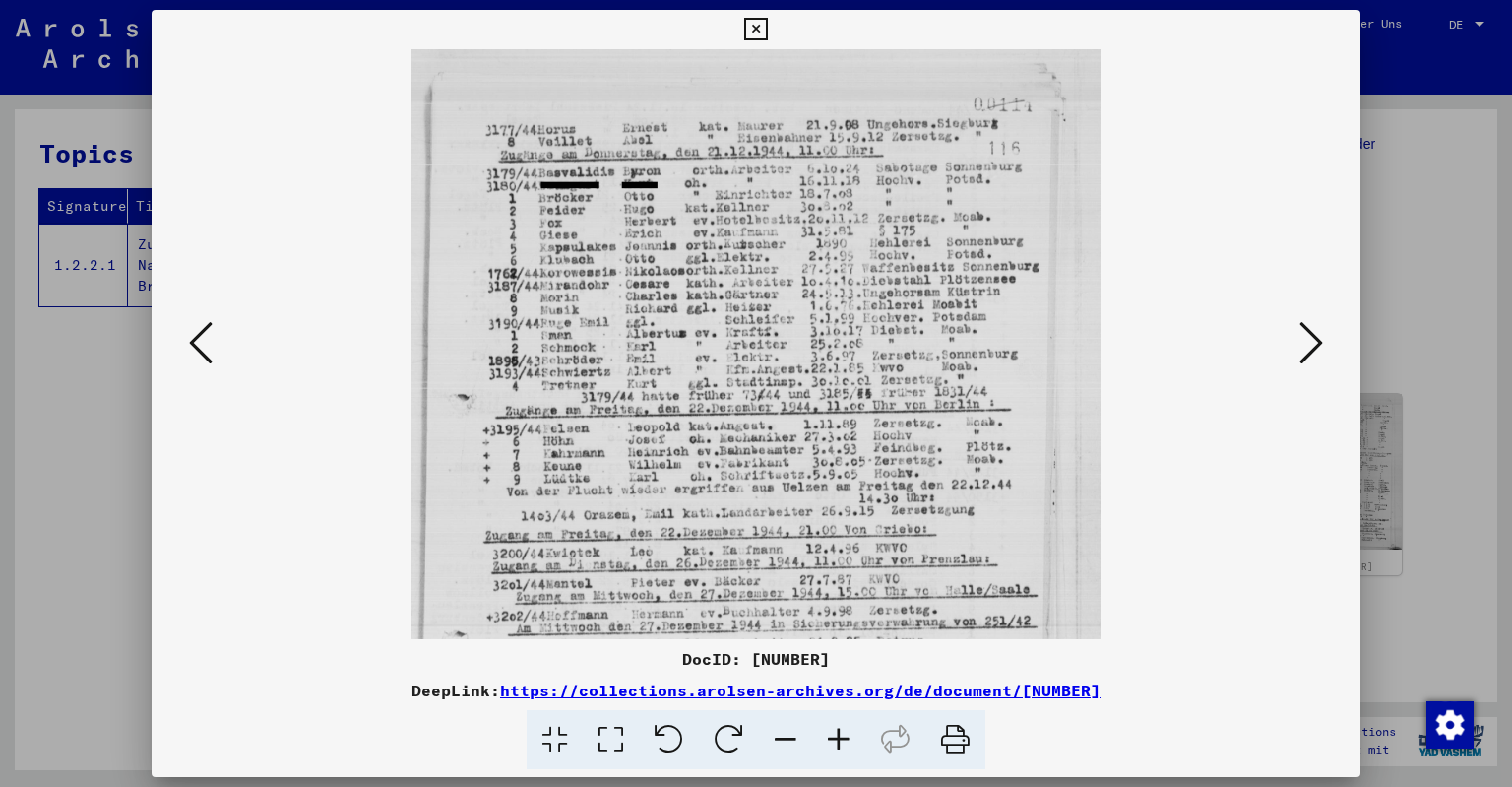 click at bounding box center (839, 740) 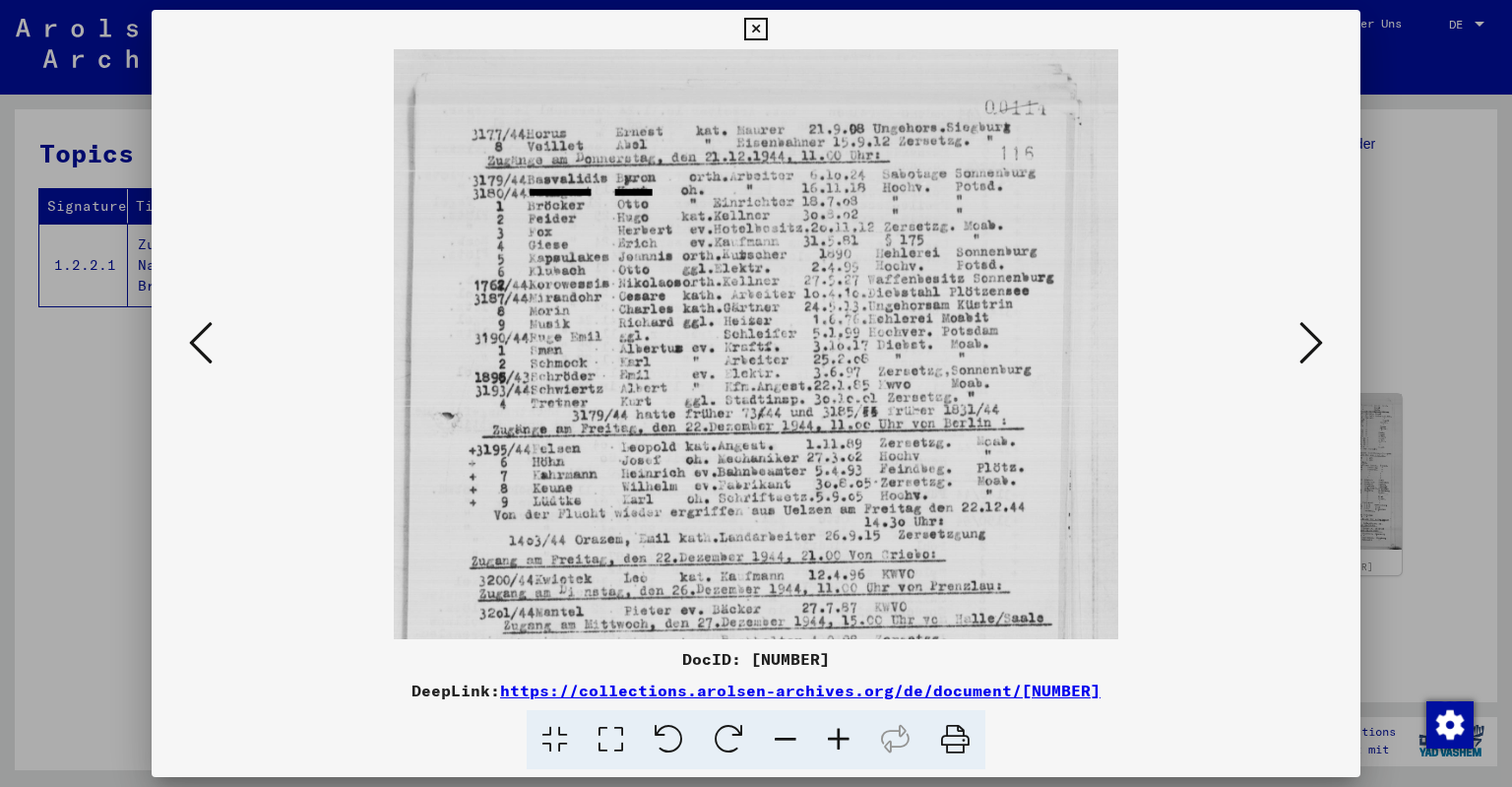 click at bounding box center [839, 740] 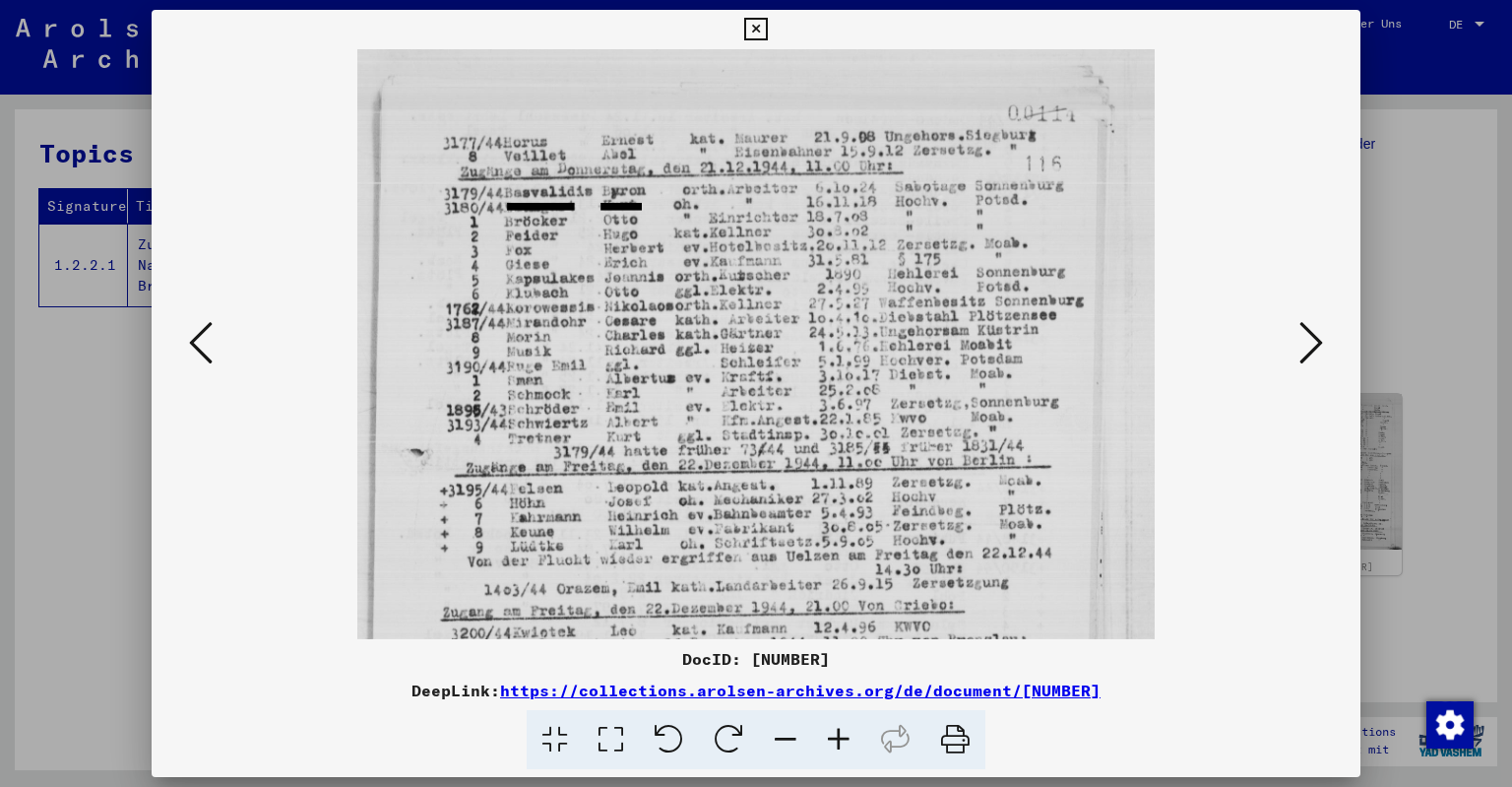 click at bounding box center [839, 740] 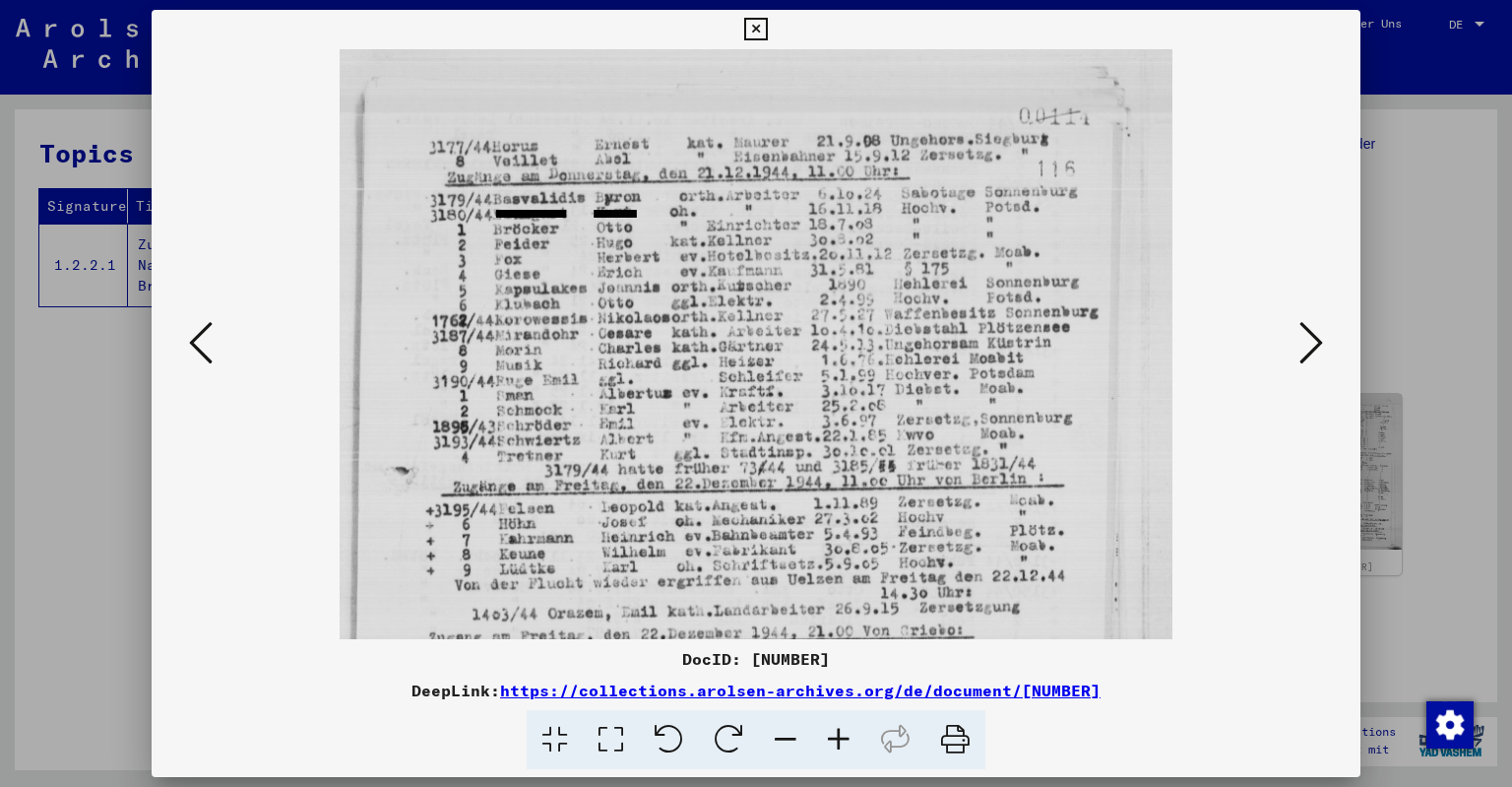 click at bounding box center (839, 740) 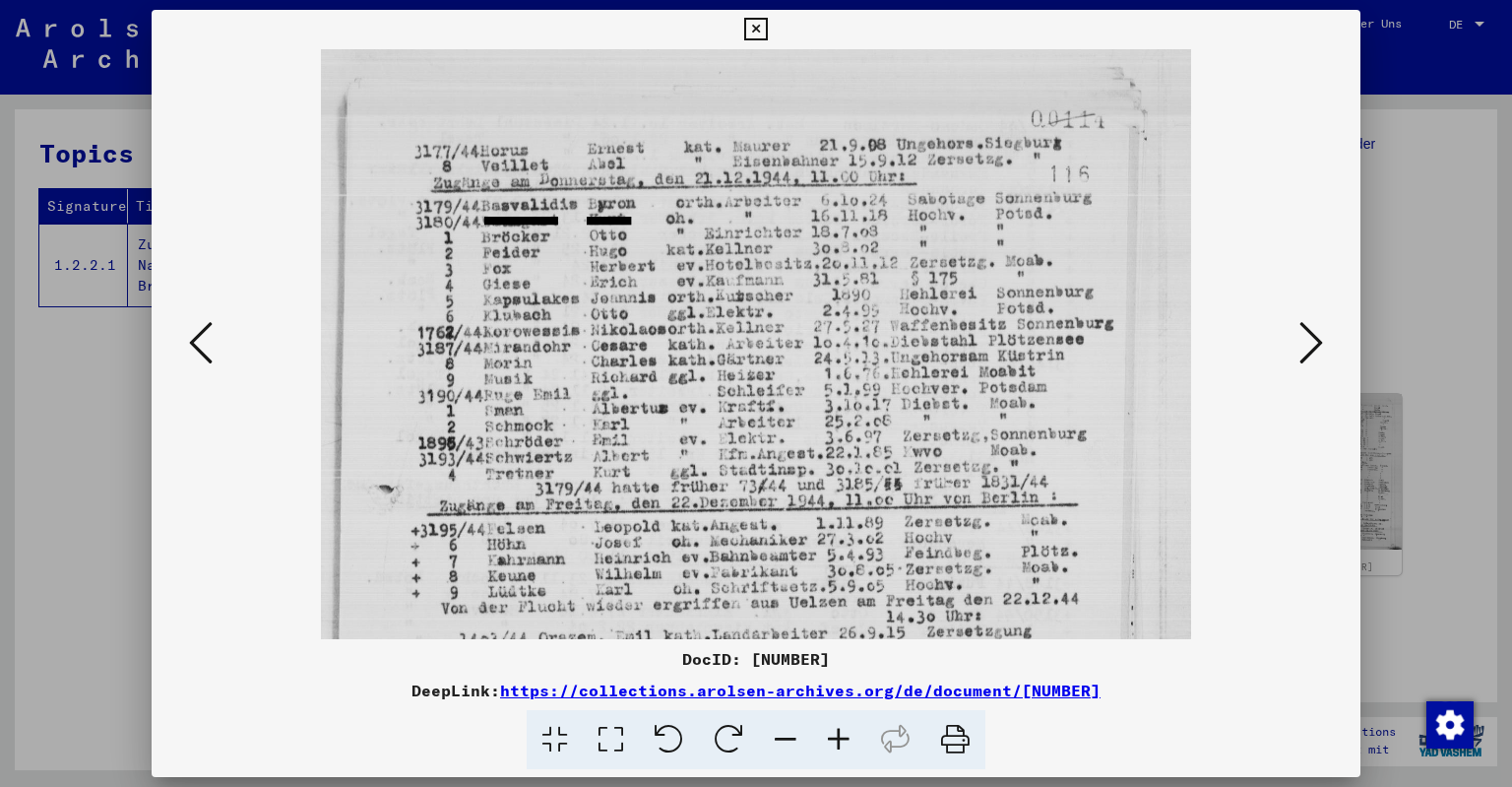 click at bounding box center [839, 740] 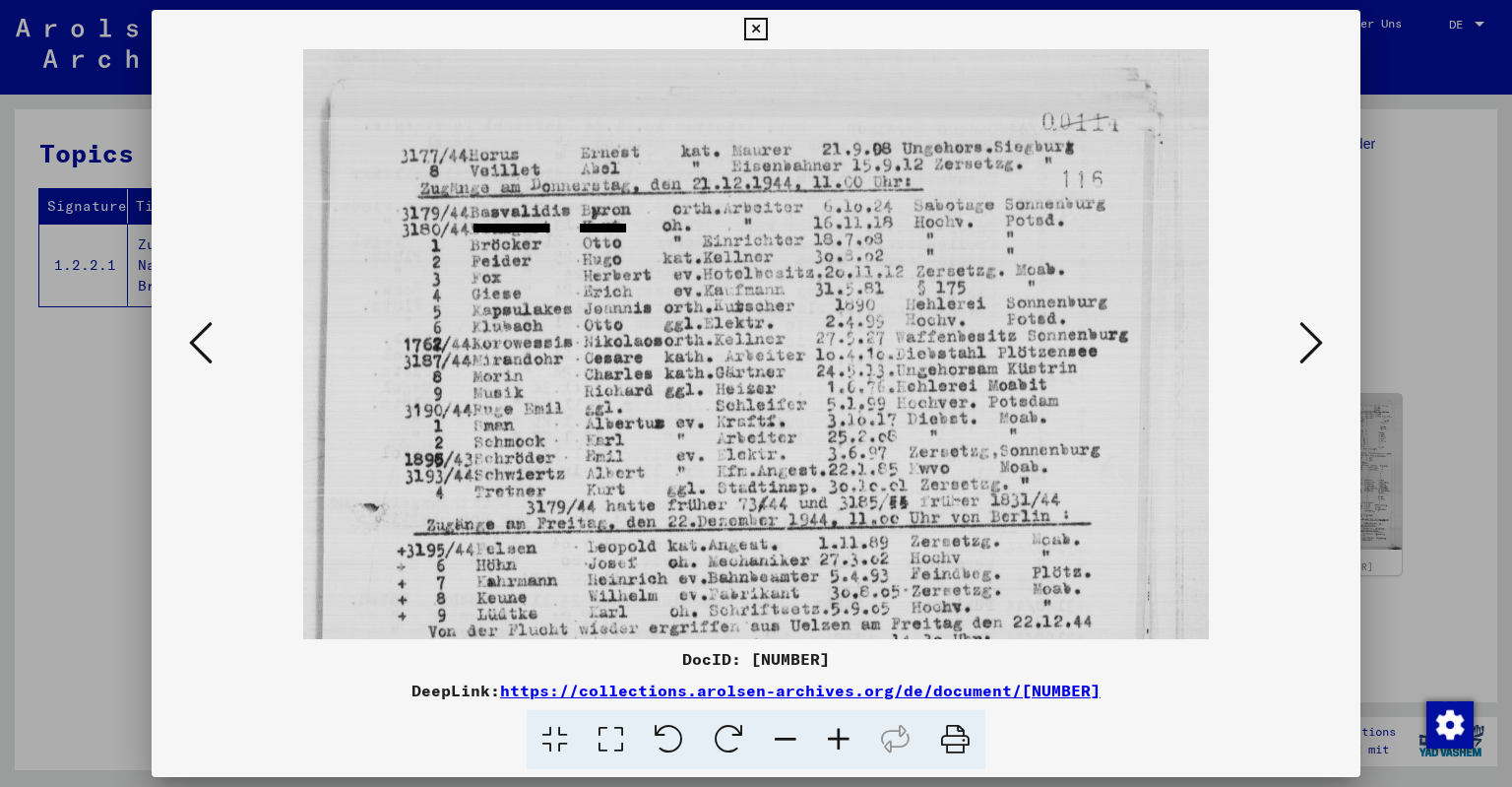 click at bounding box center (1311, 343) 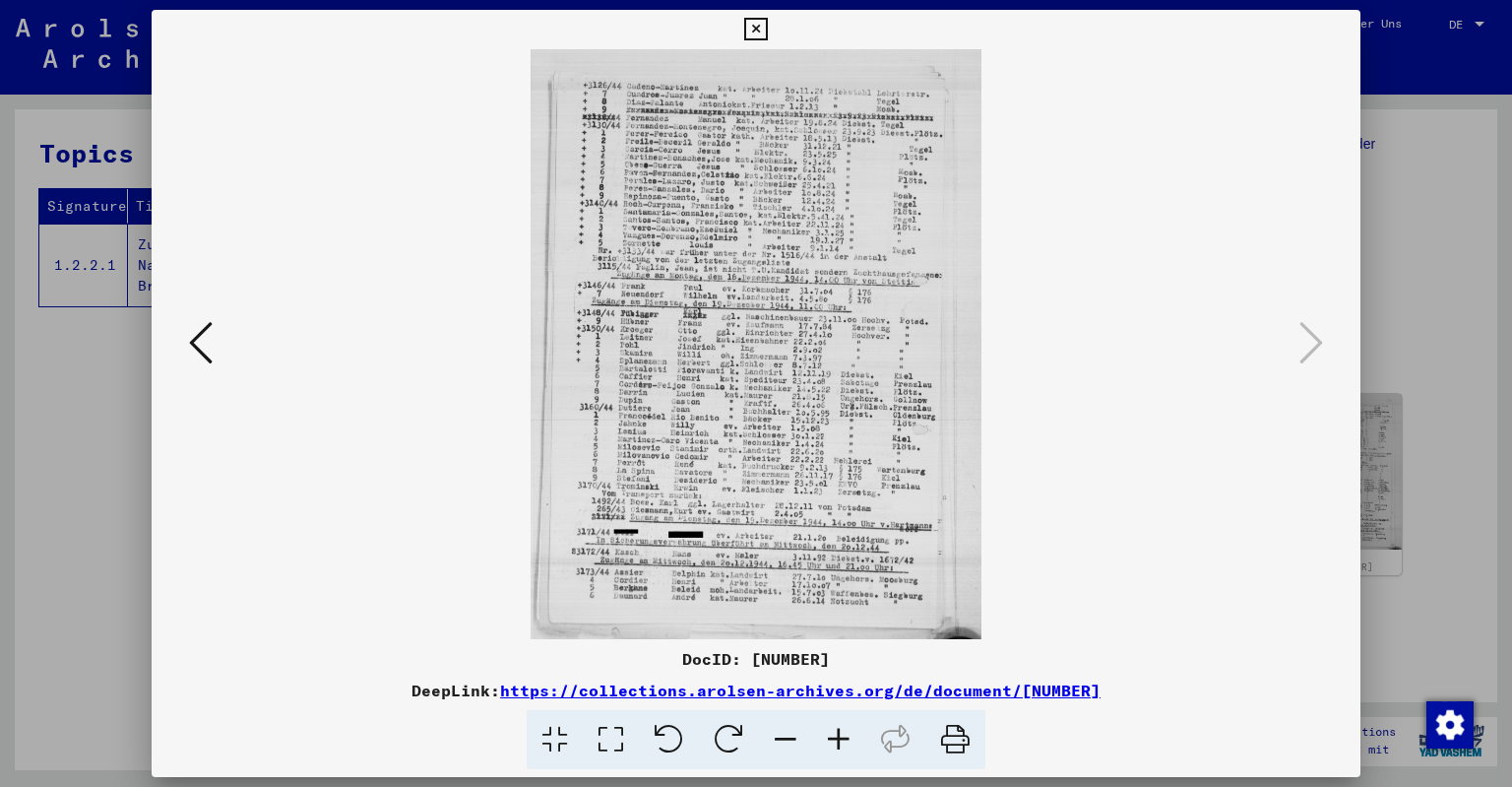 click at bounding box center [839, 740] 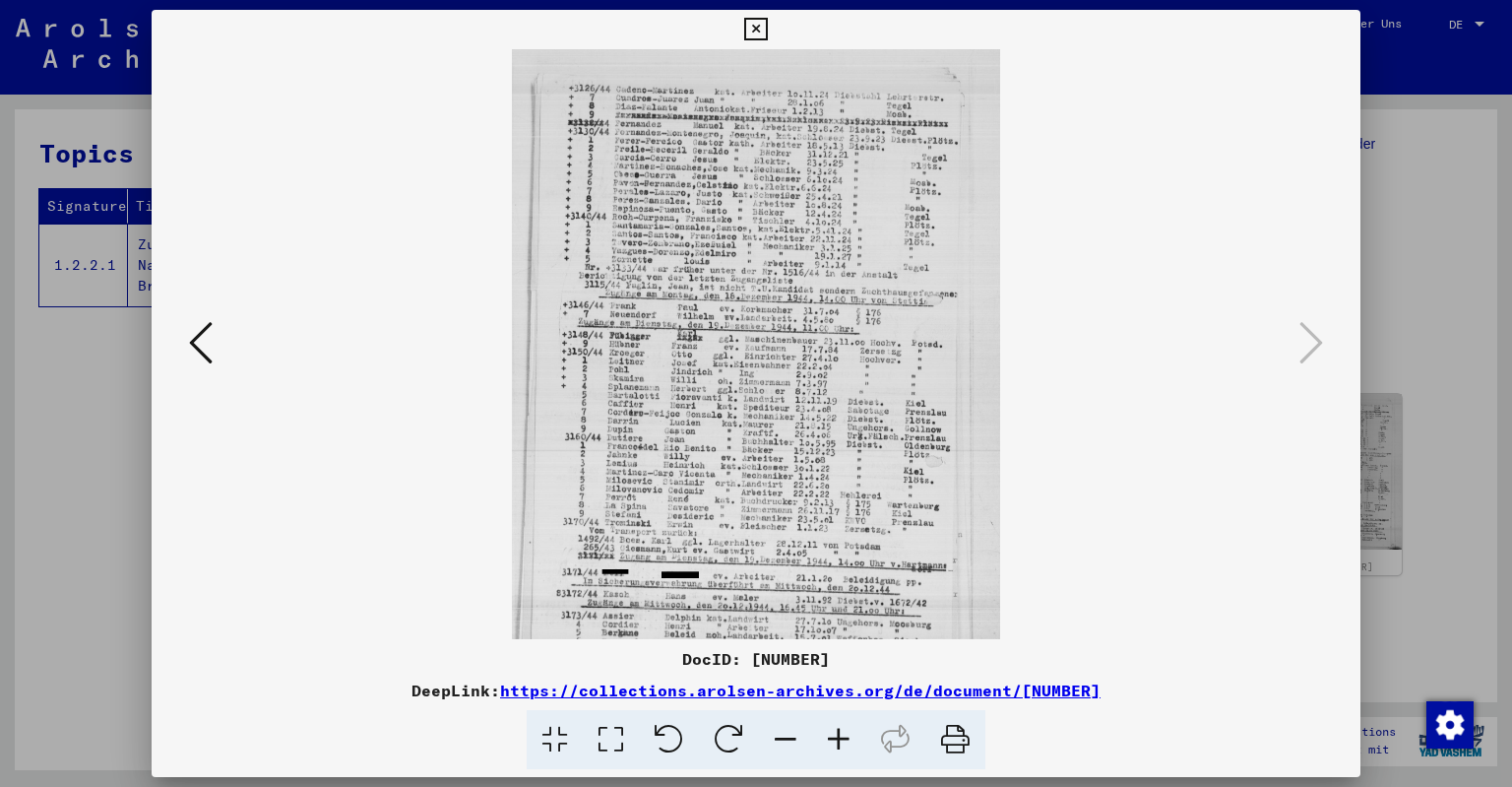 click at bounding box center (839, 740) 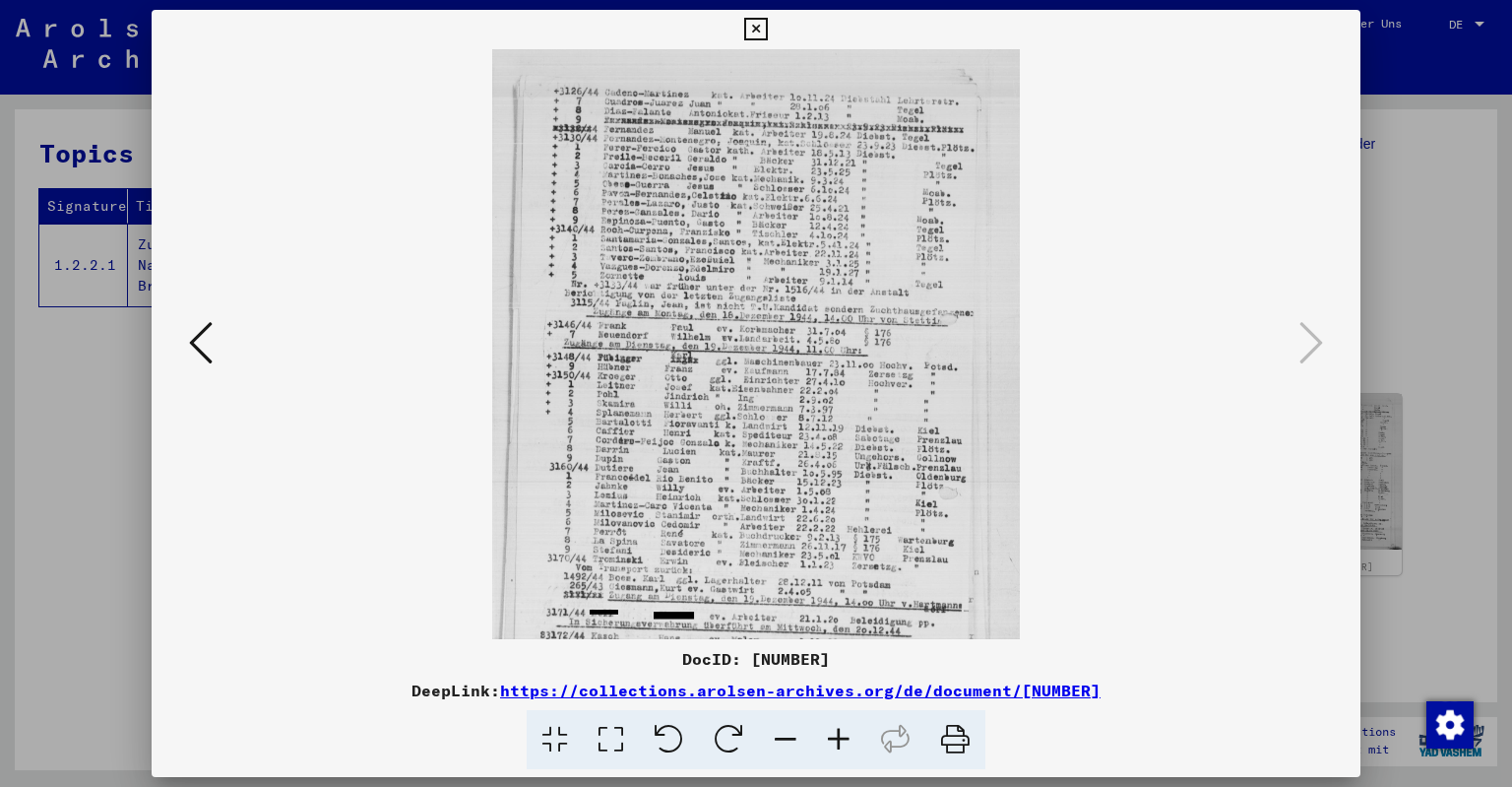click at bounding box center (839, 740) 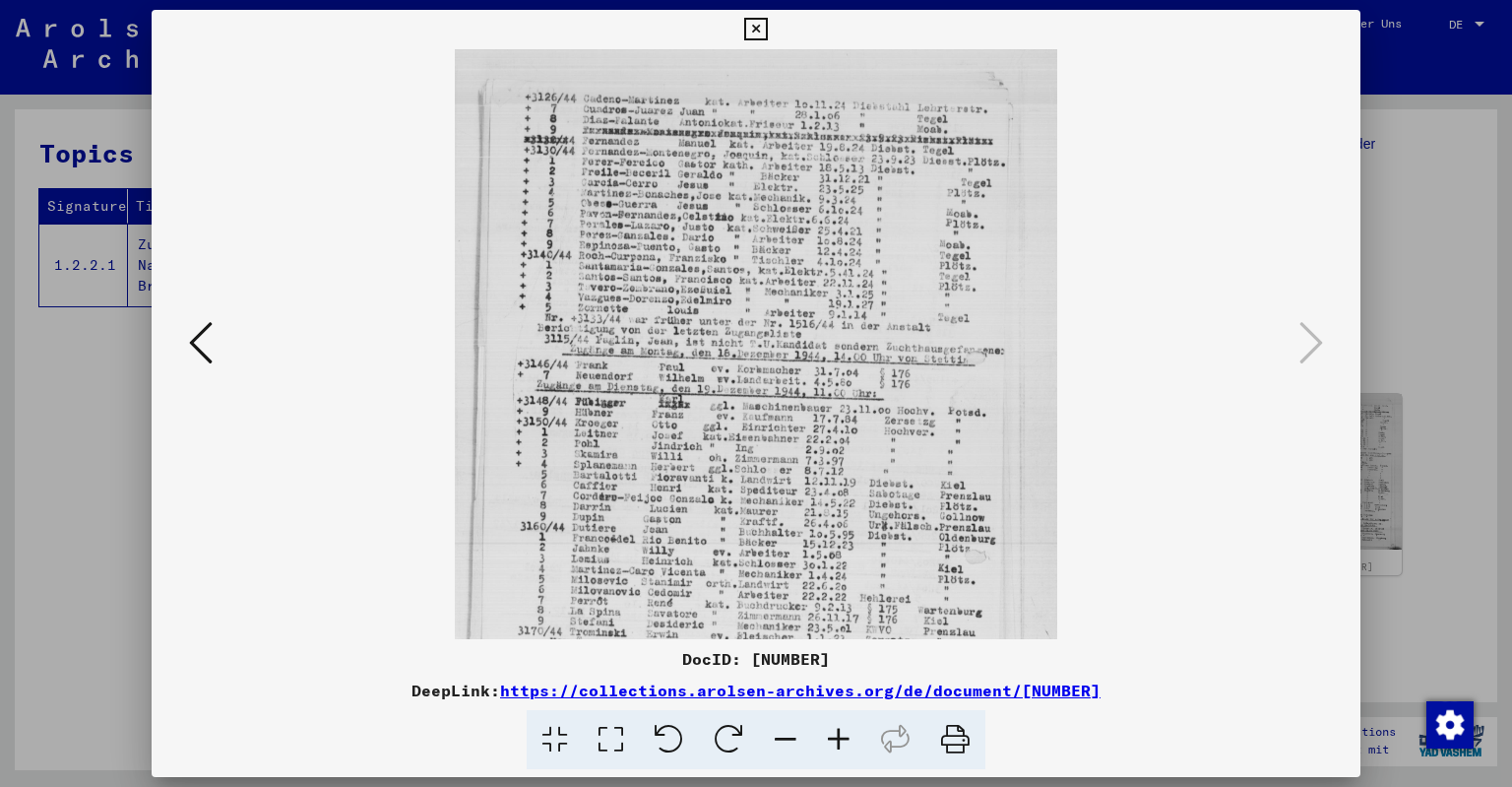 click at bounding box center (839, 740) 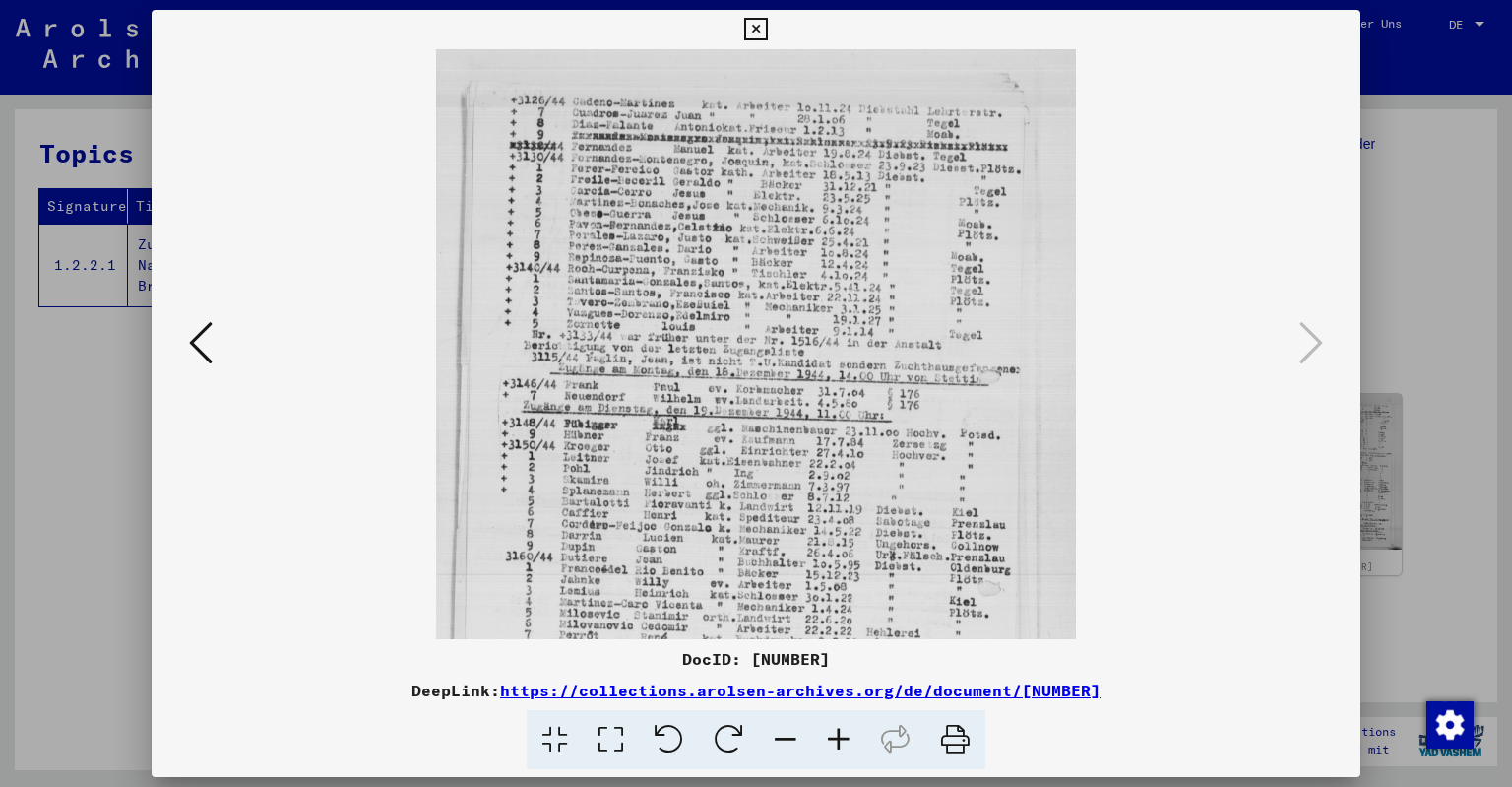 click at bounding box center [839, 740] 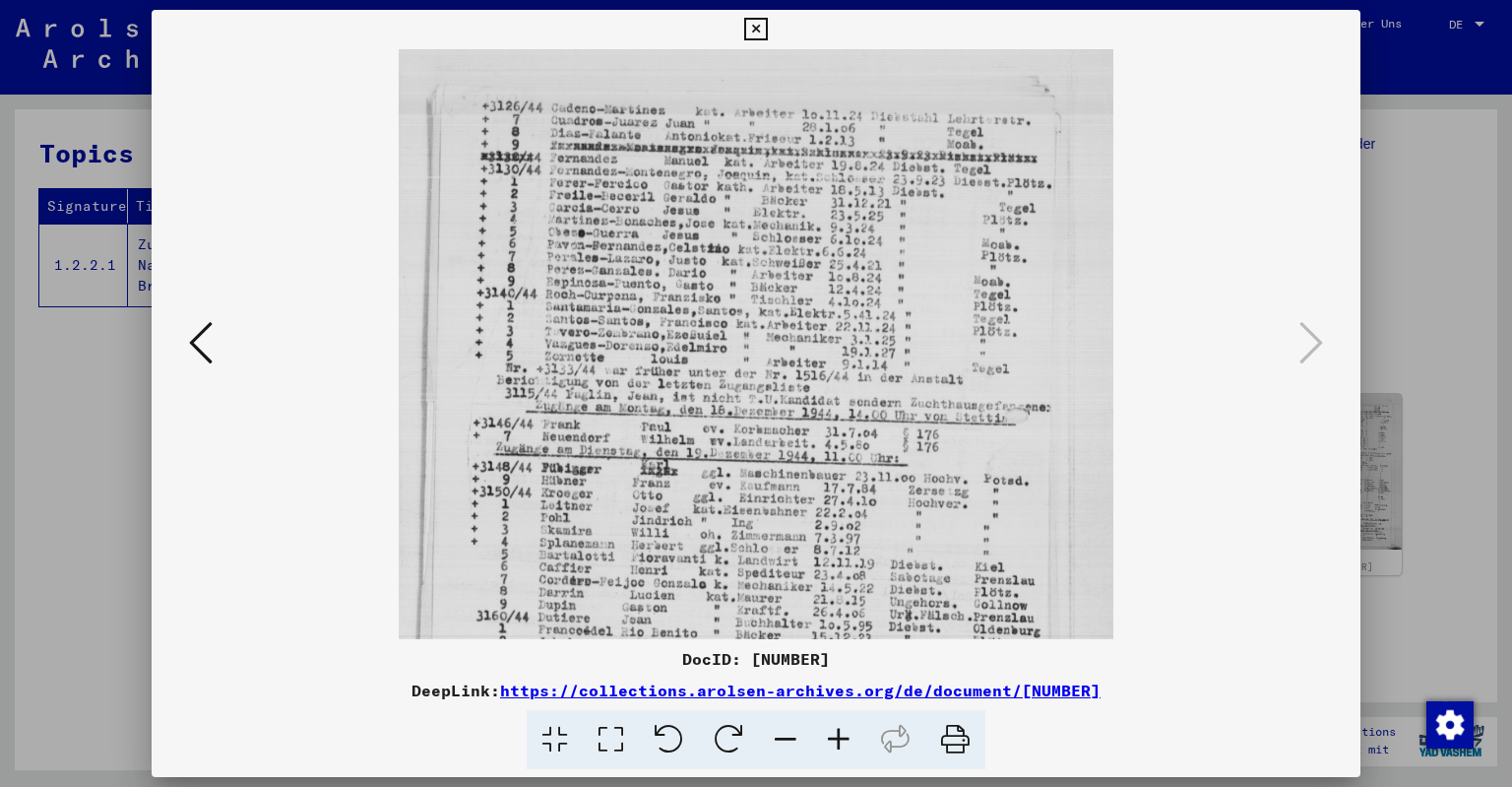click at bounding box center (839, 740) 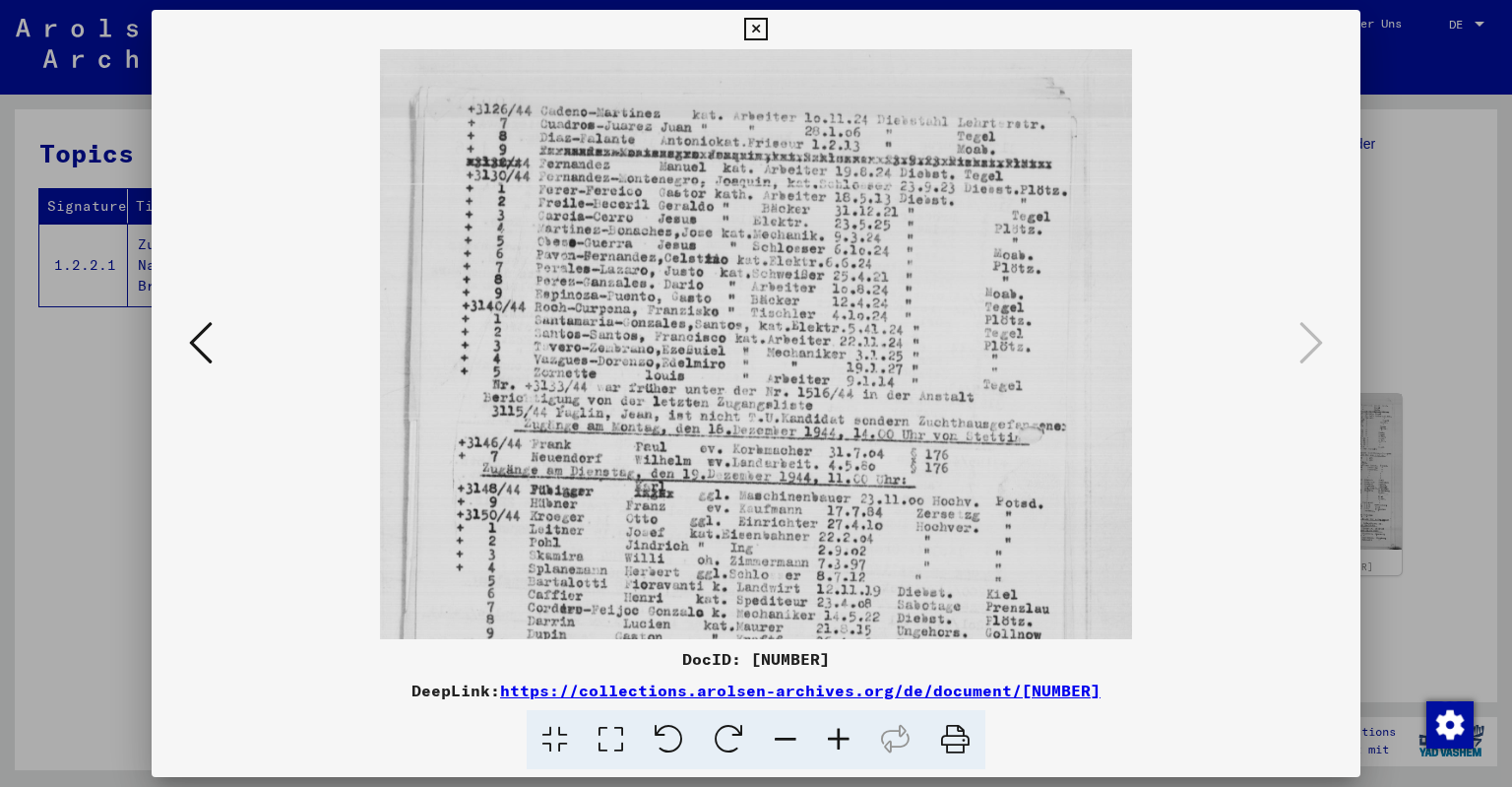 click at bounding box center (839, 740) 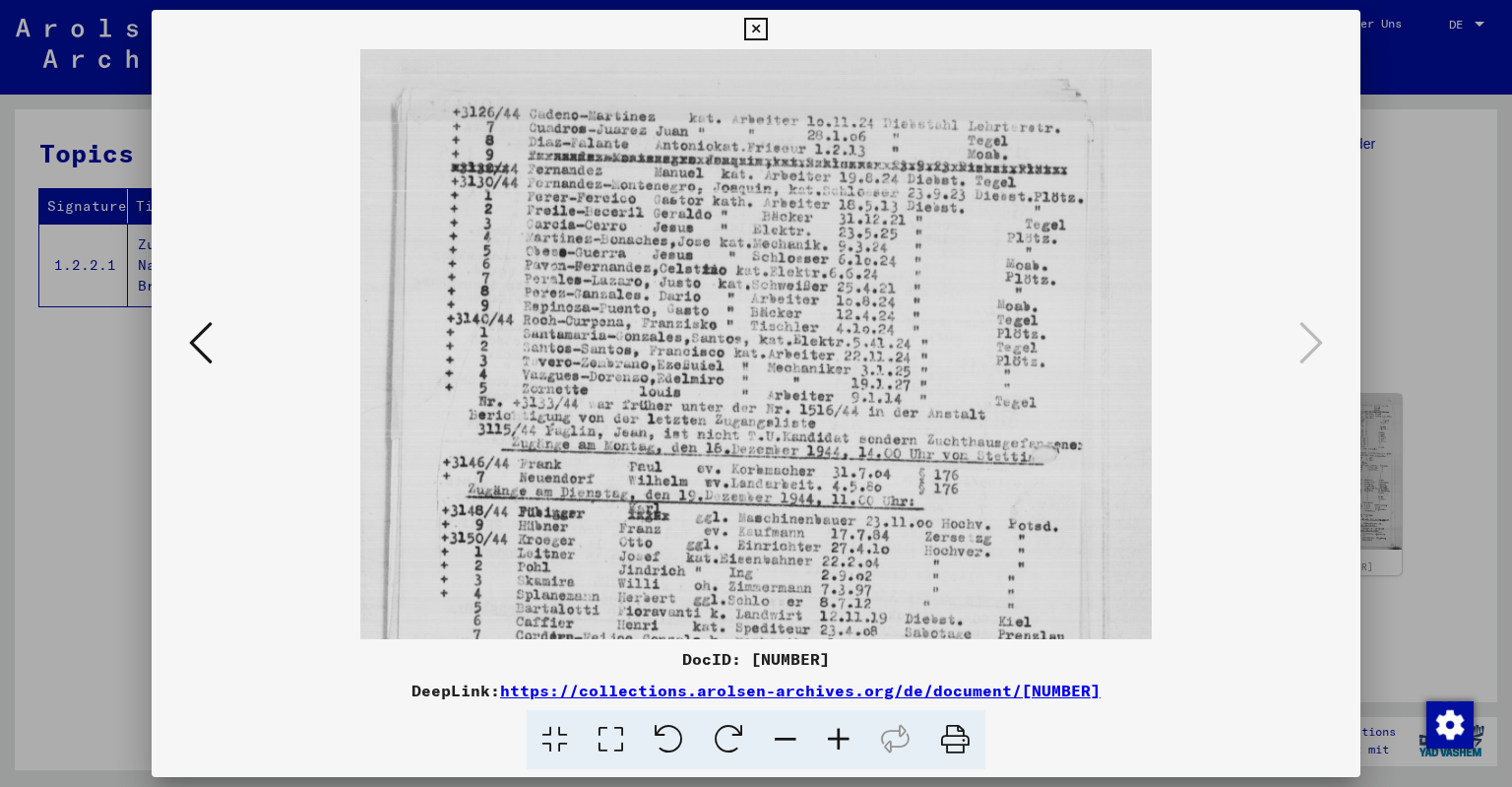 click at bounding box center (839, 740) 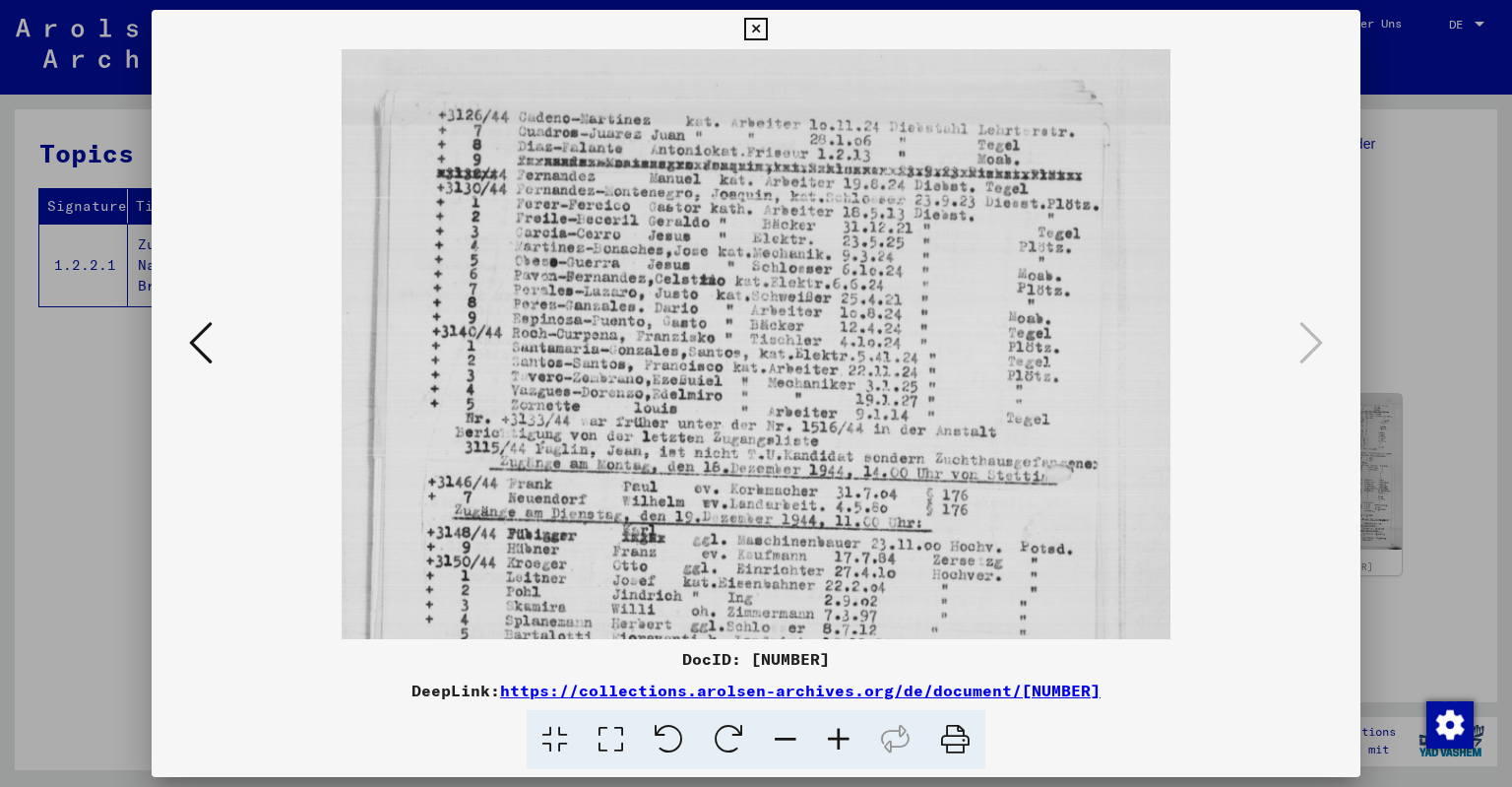 click at bounding box center (839, 740) 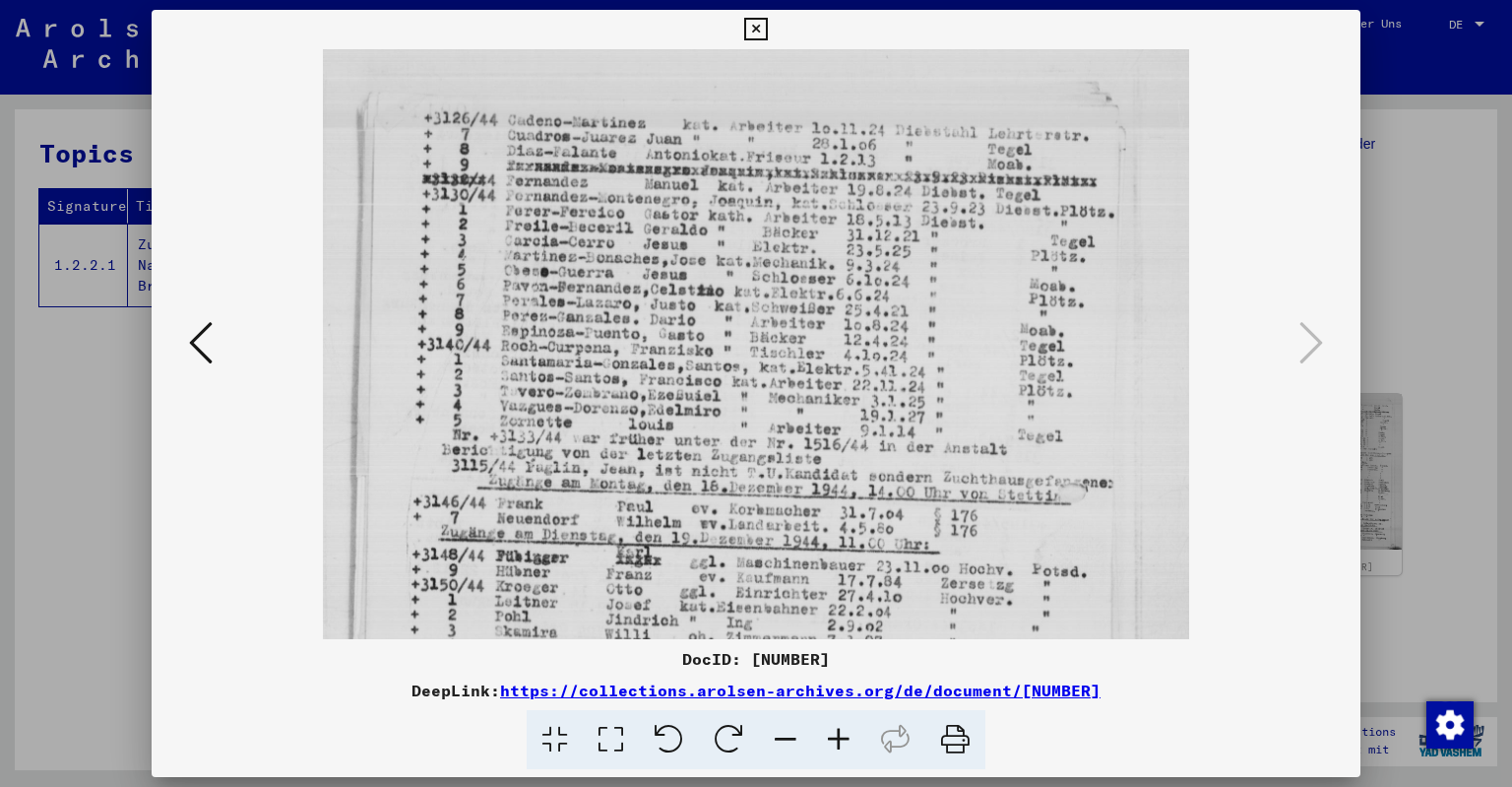 click at bounding box center [839, 740] 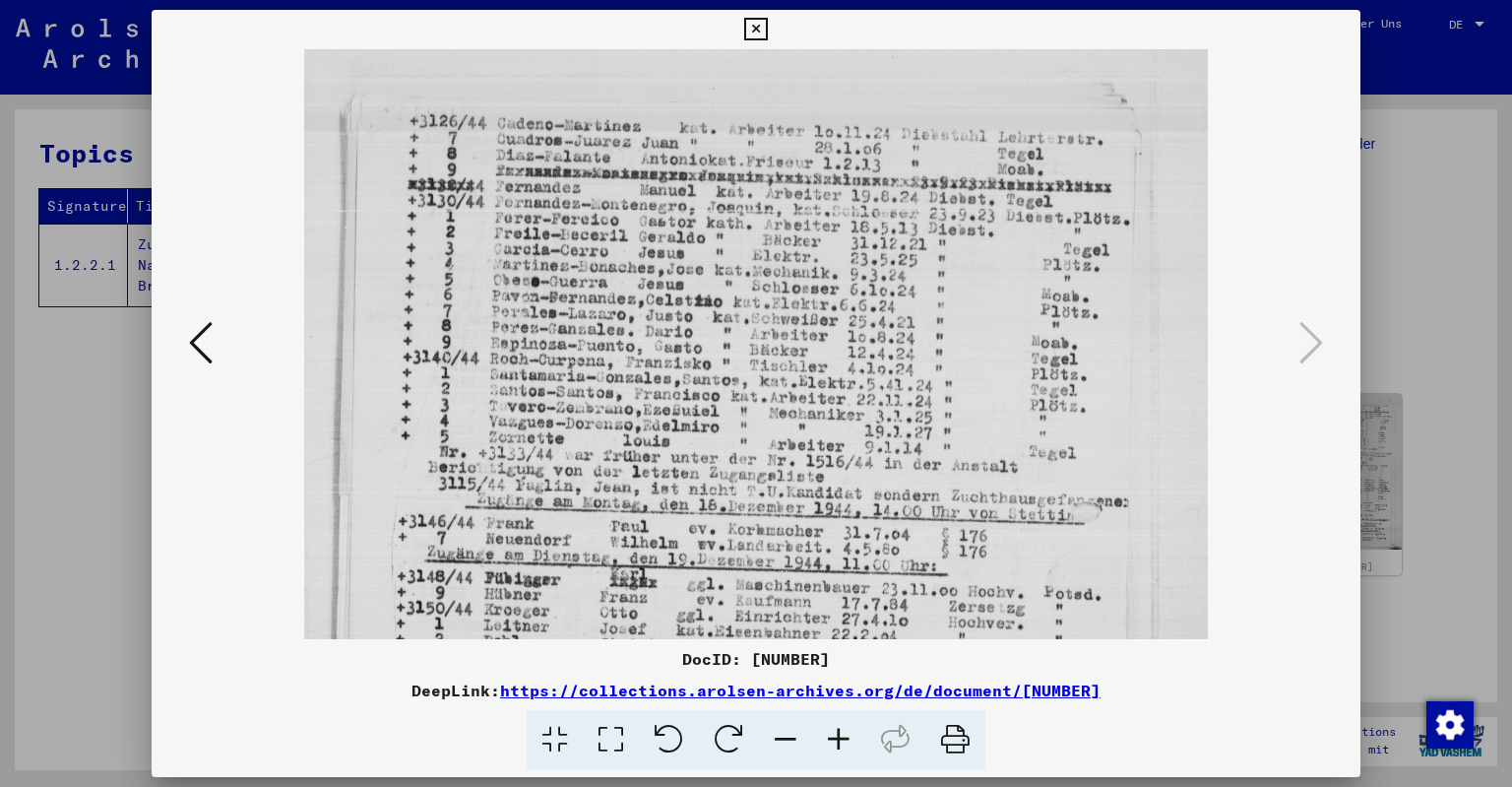 click at bounding box center [839, 740] 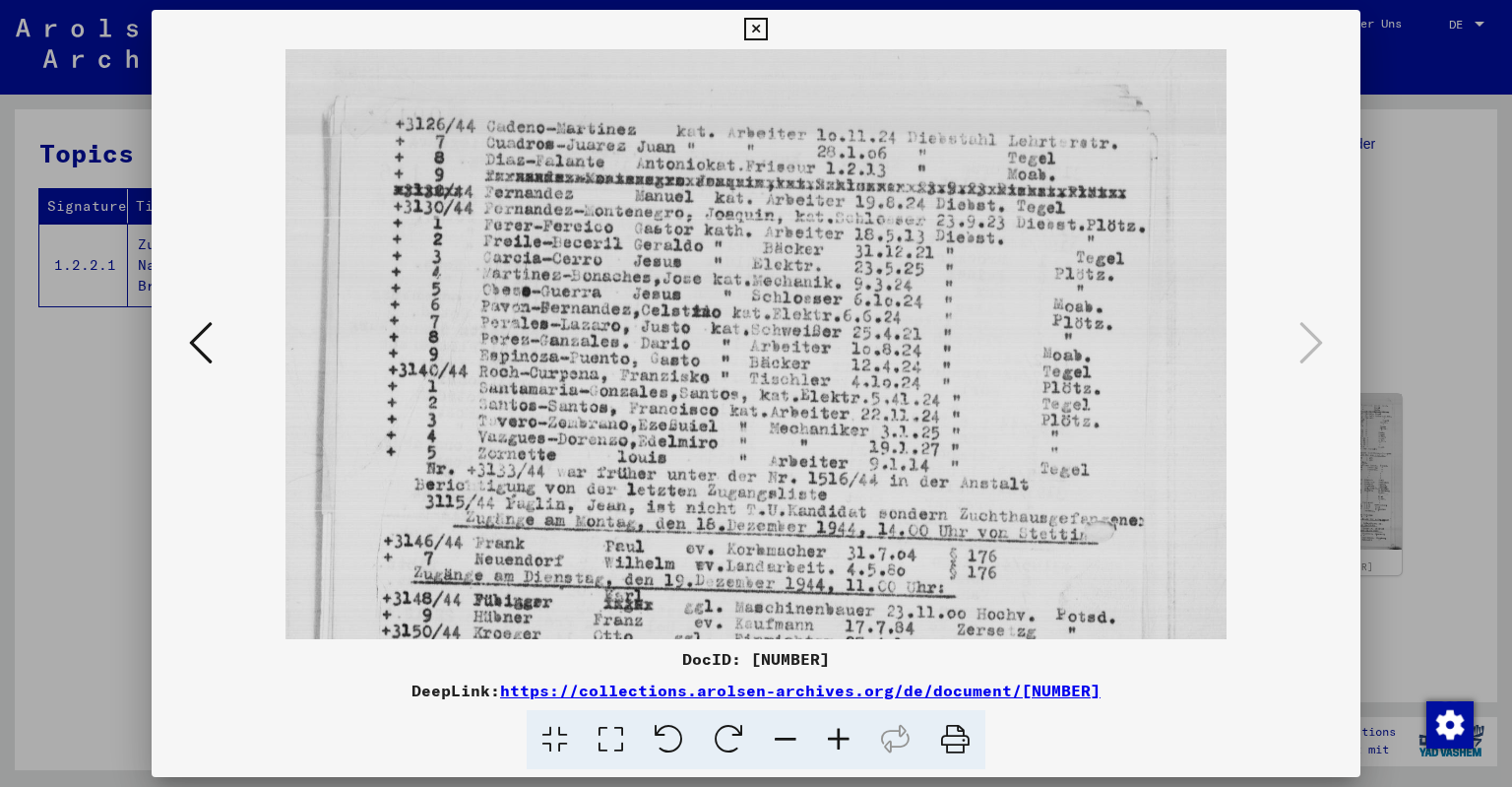 click at bounding box center (755, 30) 